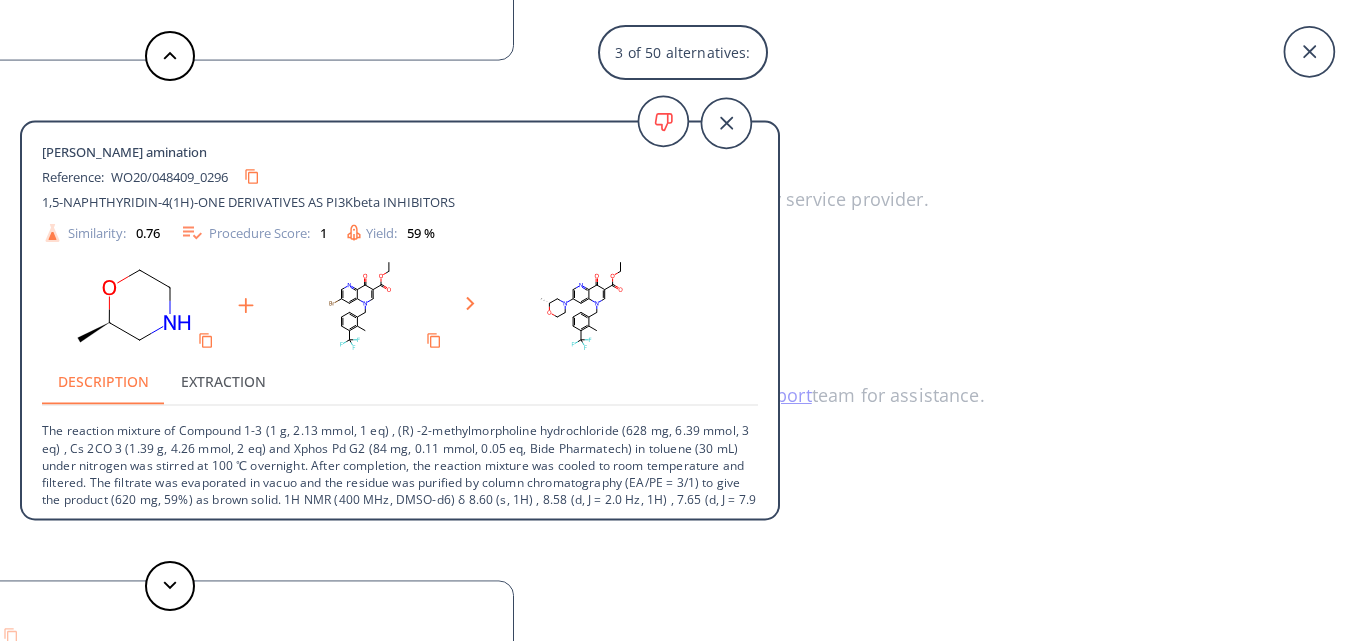 scroll, scrollTop: 0, scrollLeft: 0, axis: both 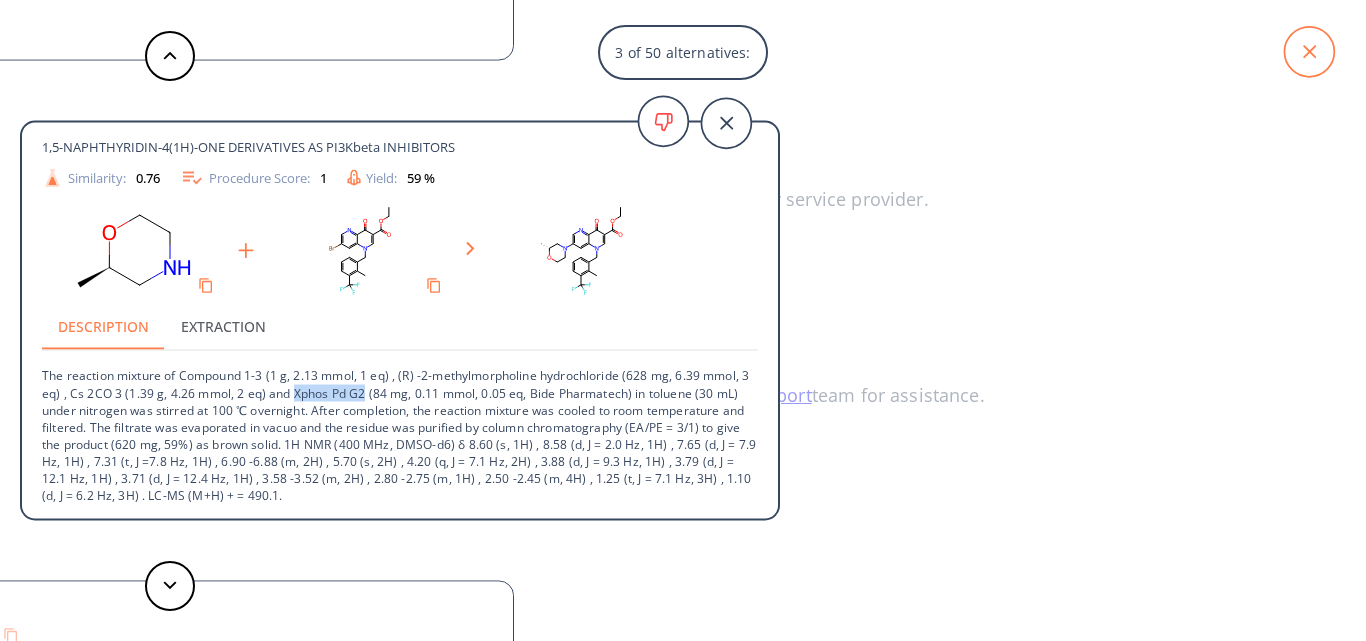 click 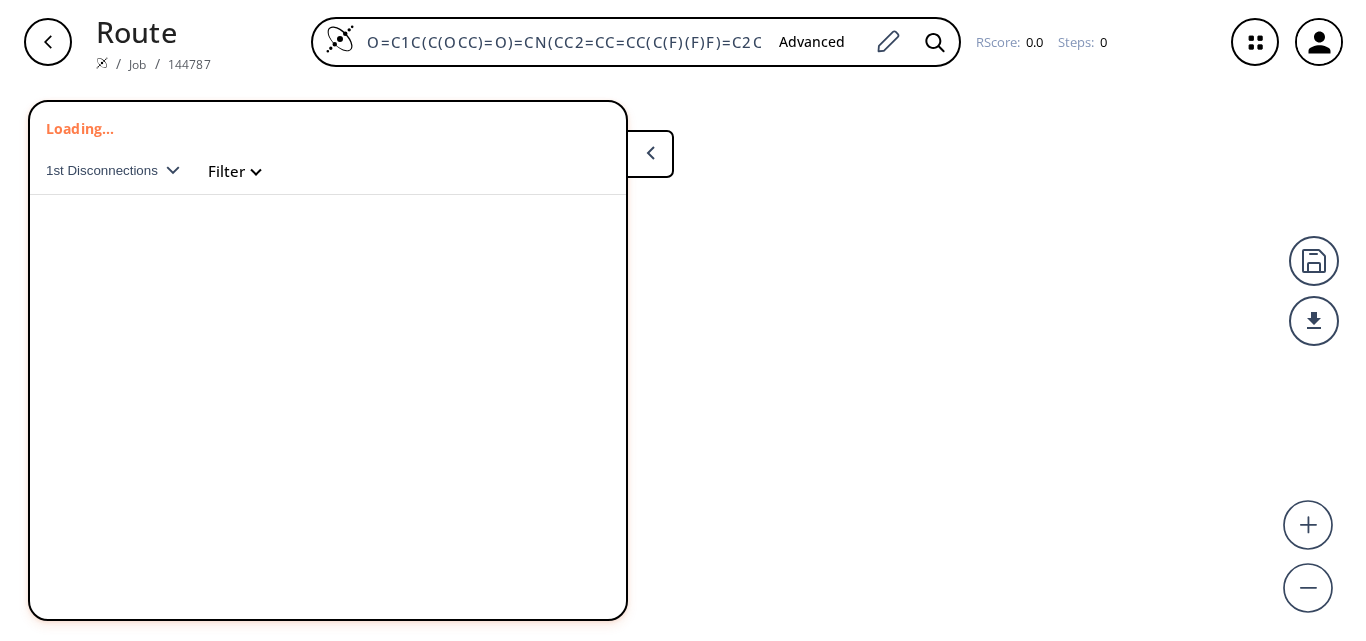 scroll, scrollTop: 0, scrollLeft: 0, axis: both 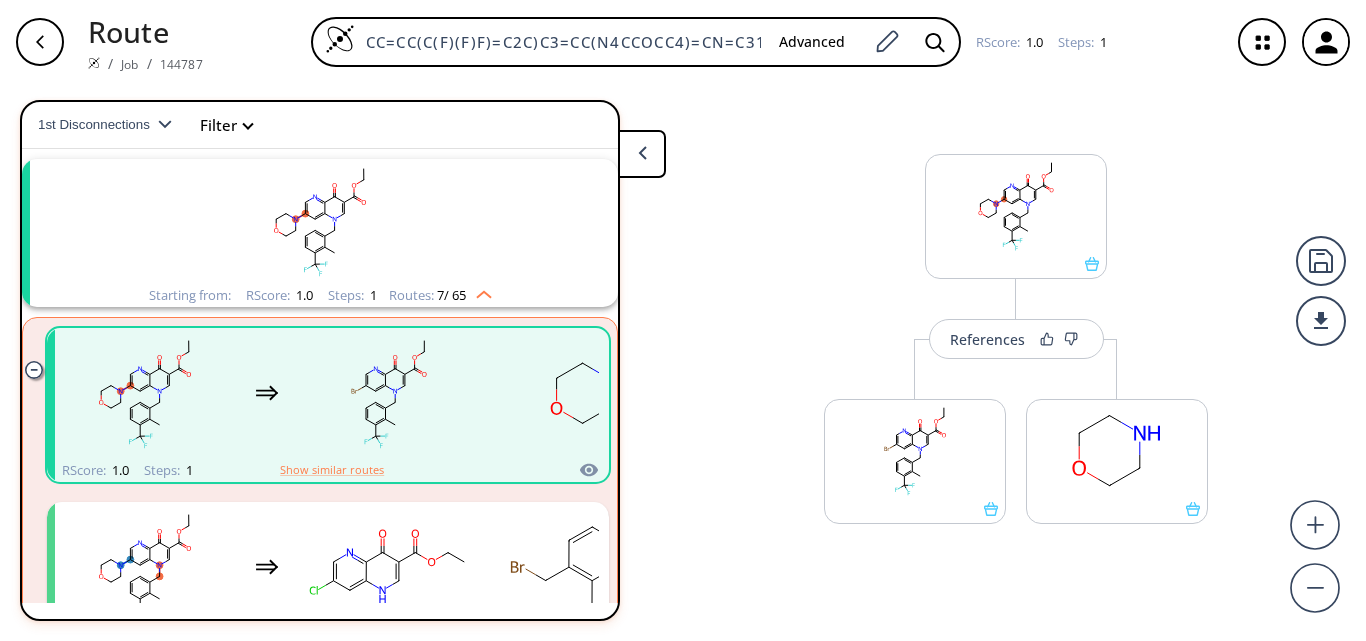 drag, startPoint x: 367, startPoint y: 33, endPoint x: 960, endPoint y: -5, distance: 594.2163 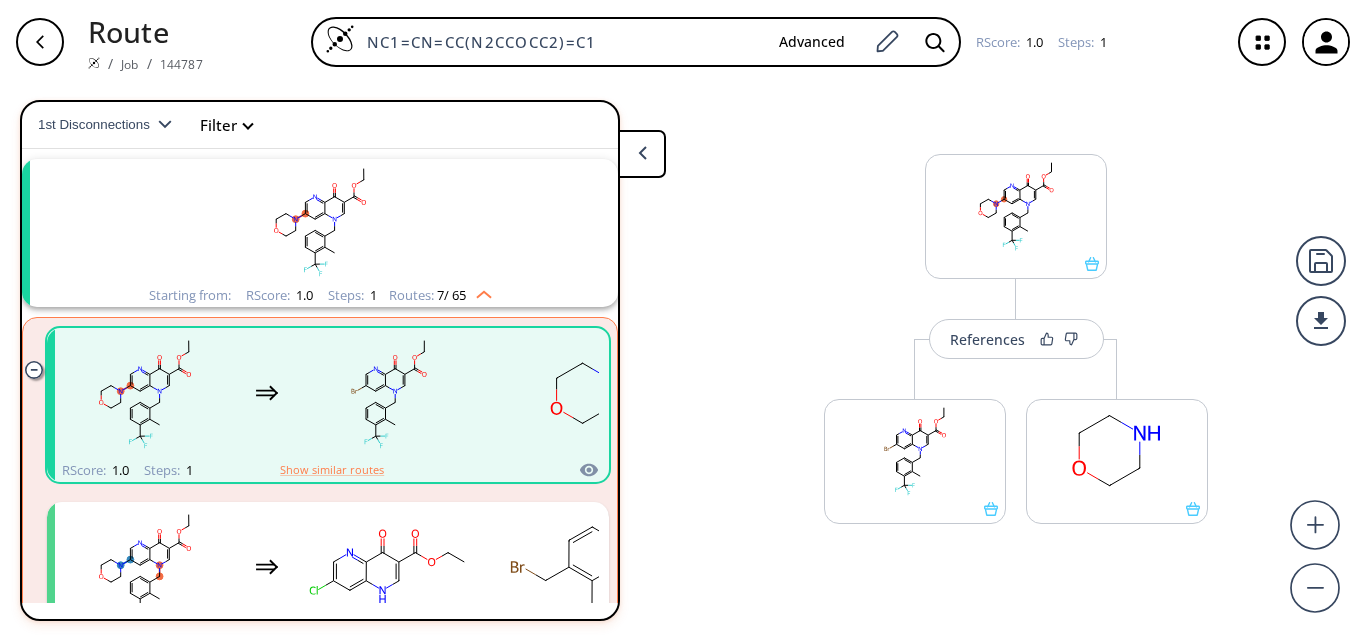 scroll, scrollTop: 0, scrollLeft: 0, axis: both 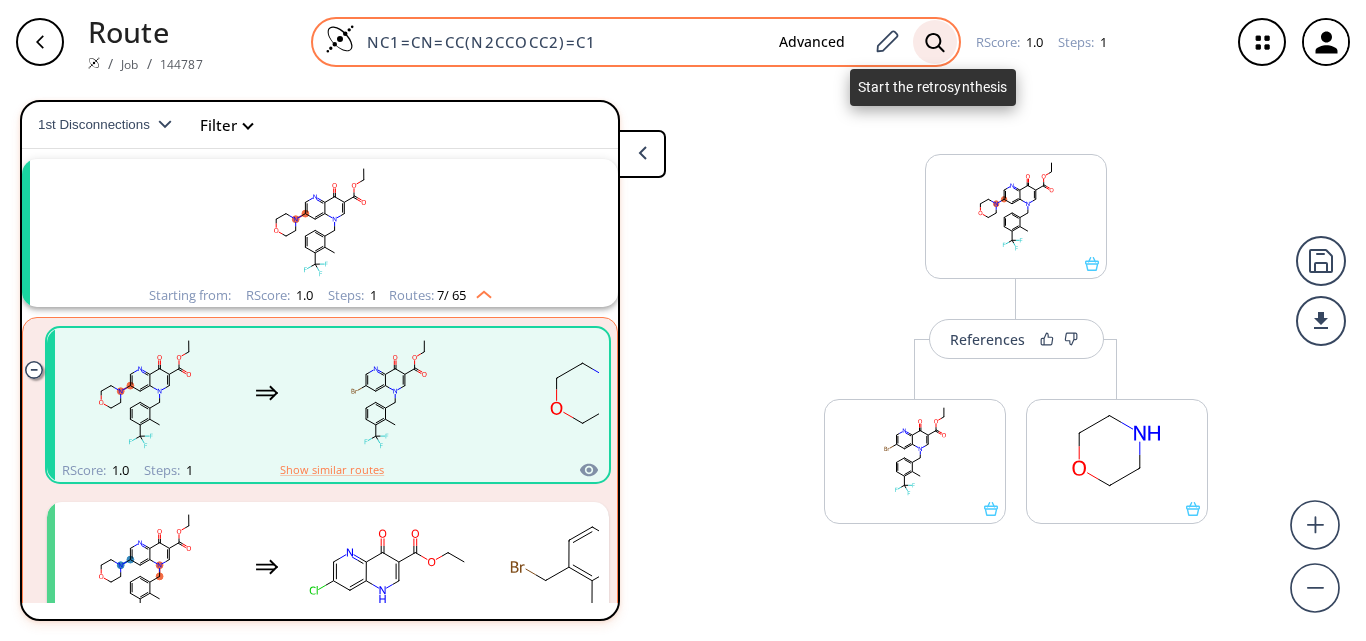 type on "NC1=CN=CC(N2CCOCC2)=C1" 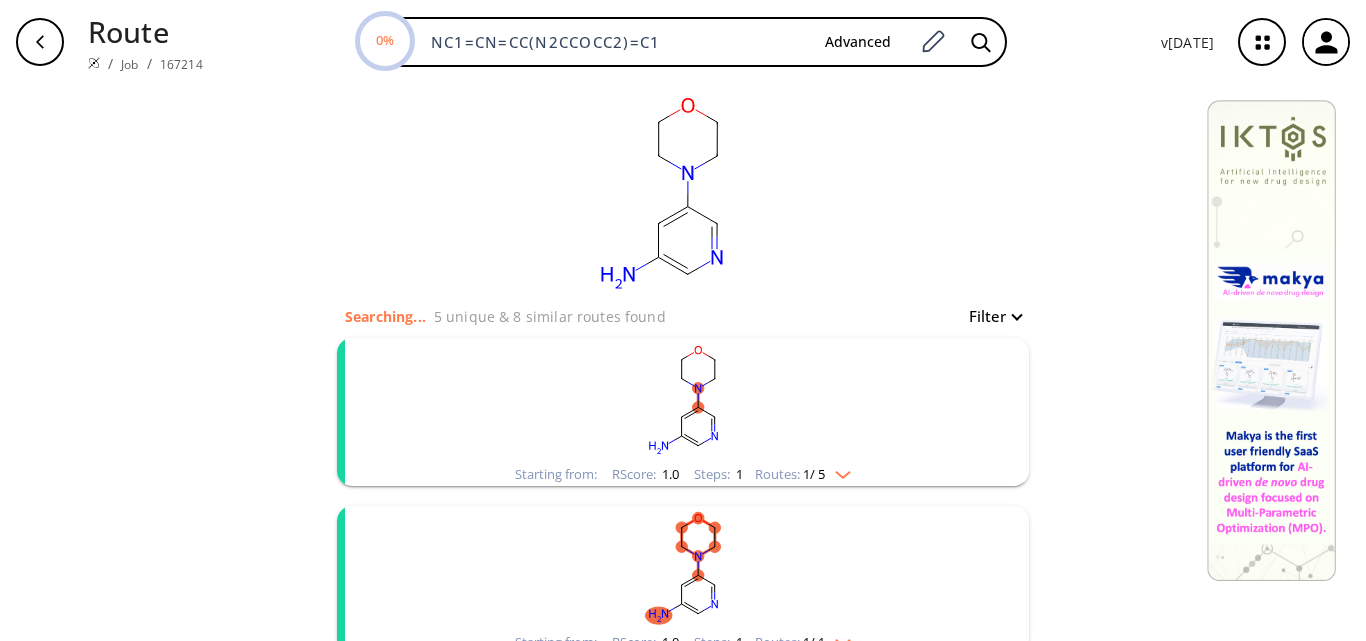 click on "Routes:   1  / 5" at bounding box center (803, 474) 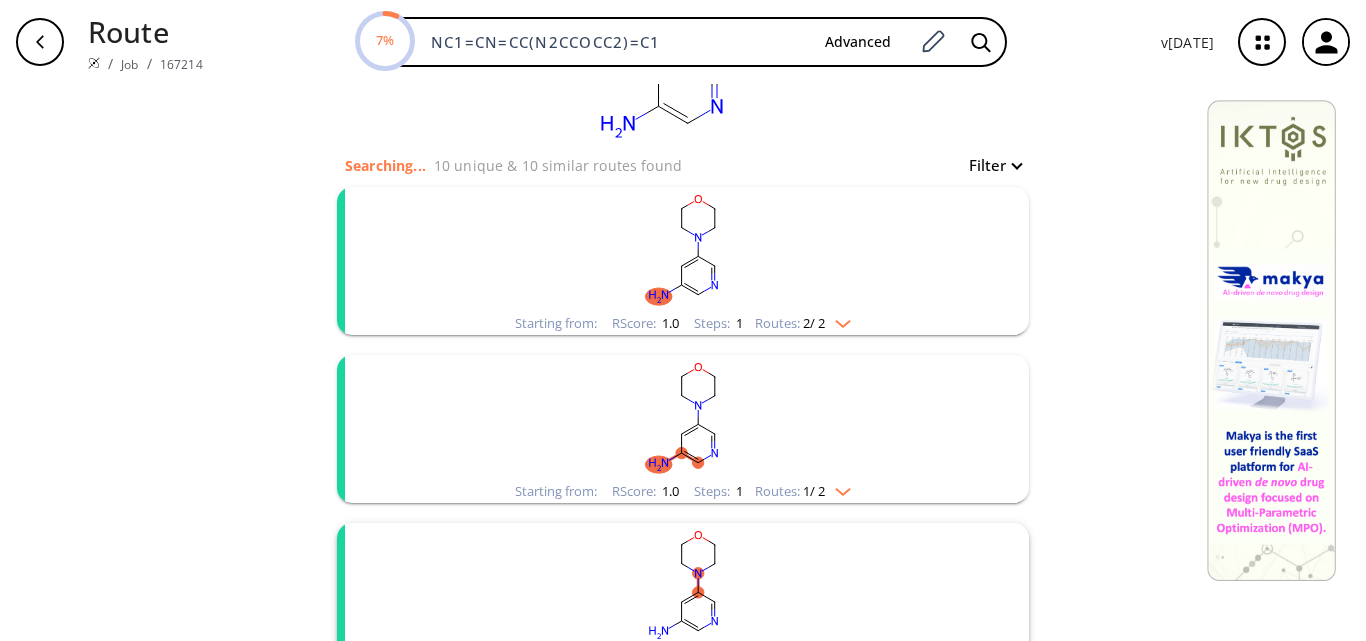 scroll, scrollTop: 200, scrollLeft: 0, axis: vertical 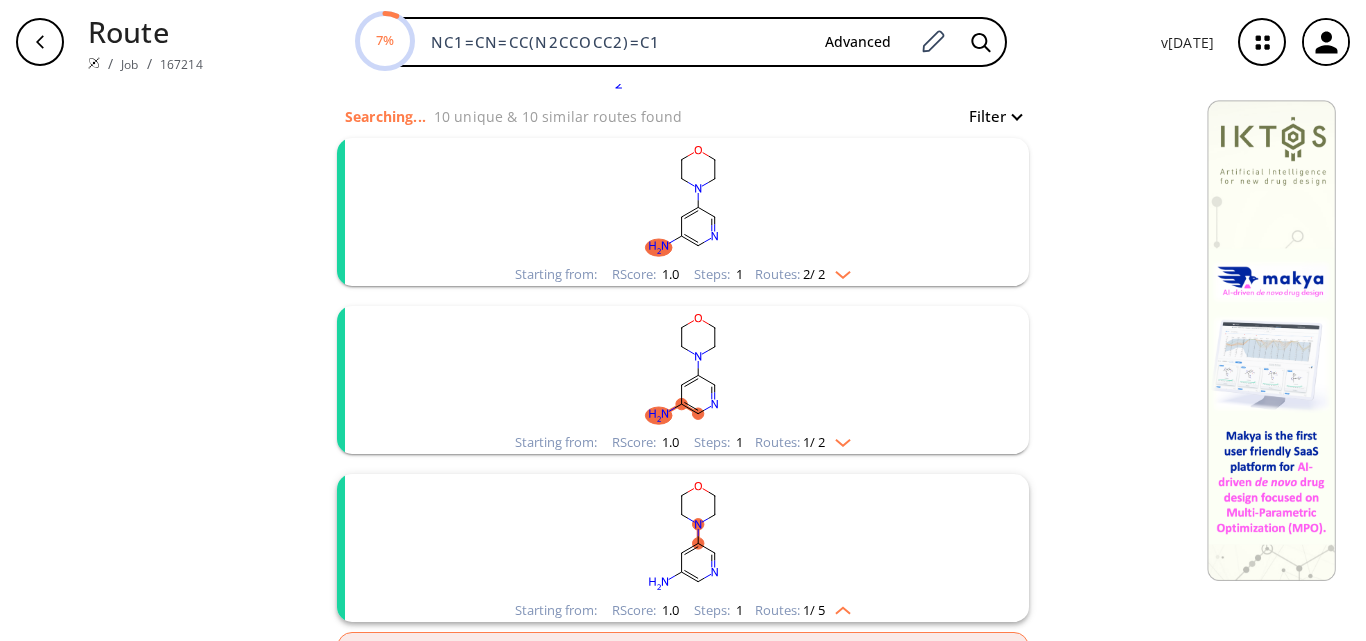 click at bounding box center (838, 271) 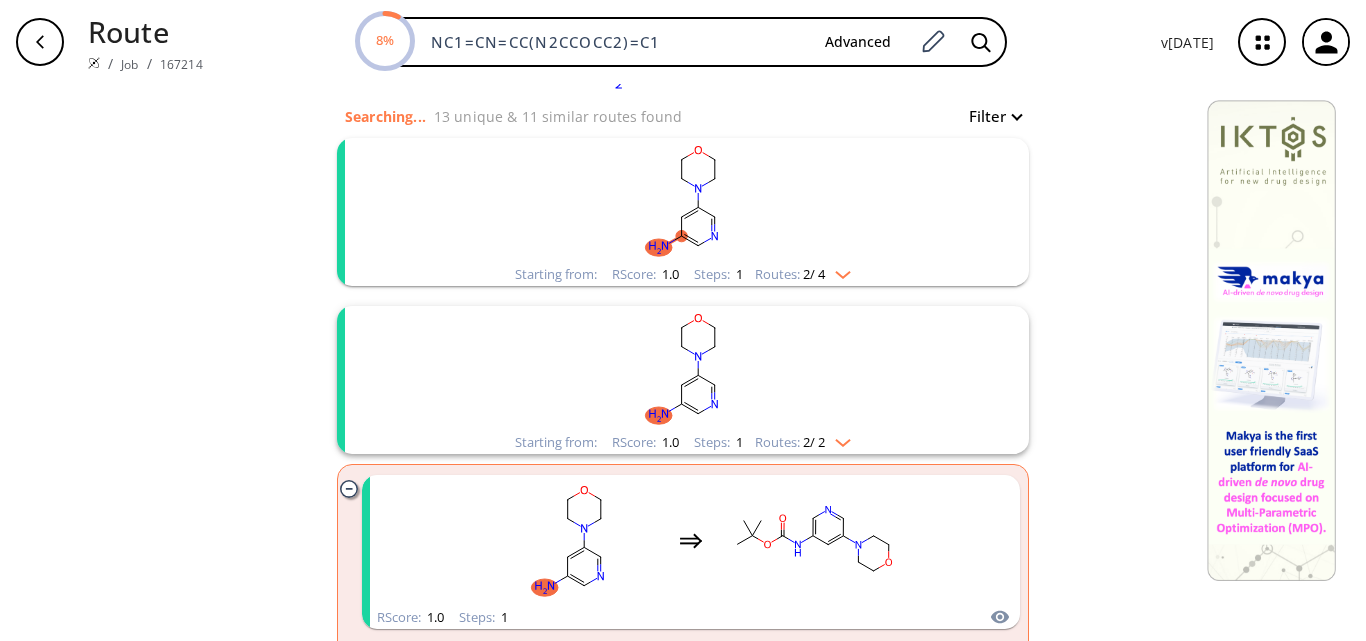 scroll, scrollTop: 200, scrollLeft: 0, axis: vertical 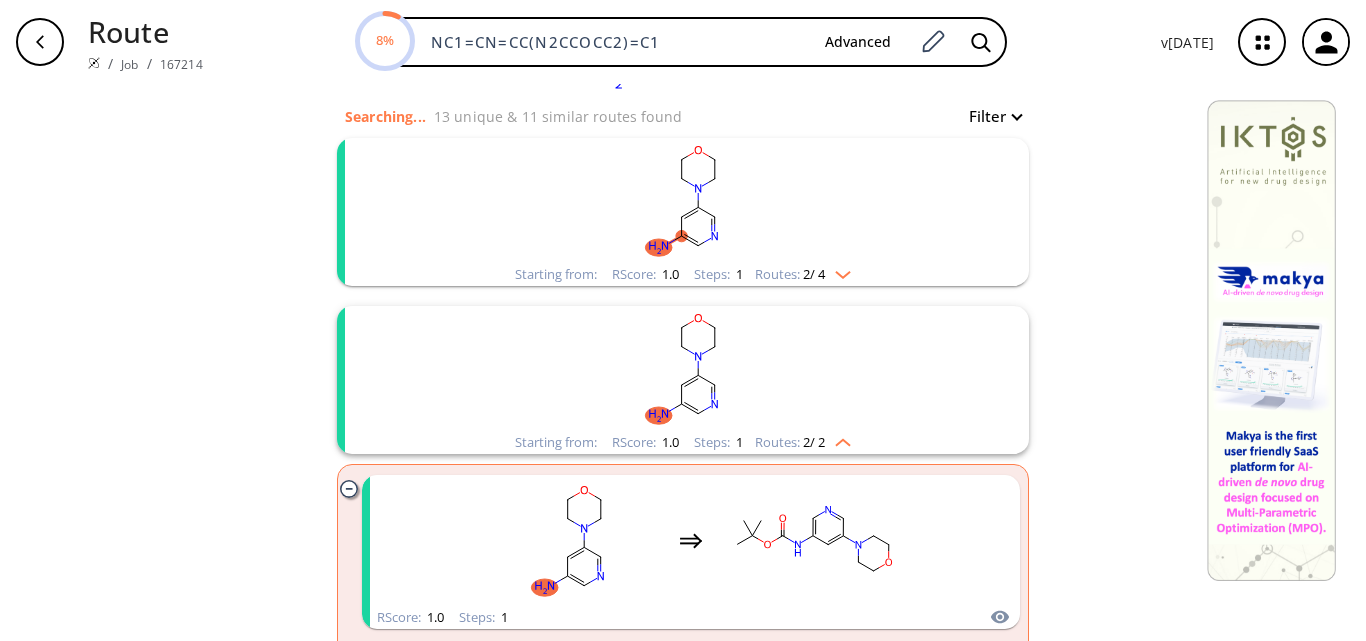 click at bounding box center [838, 271] 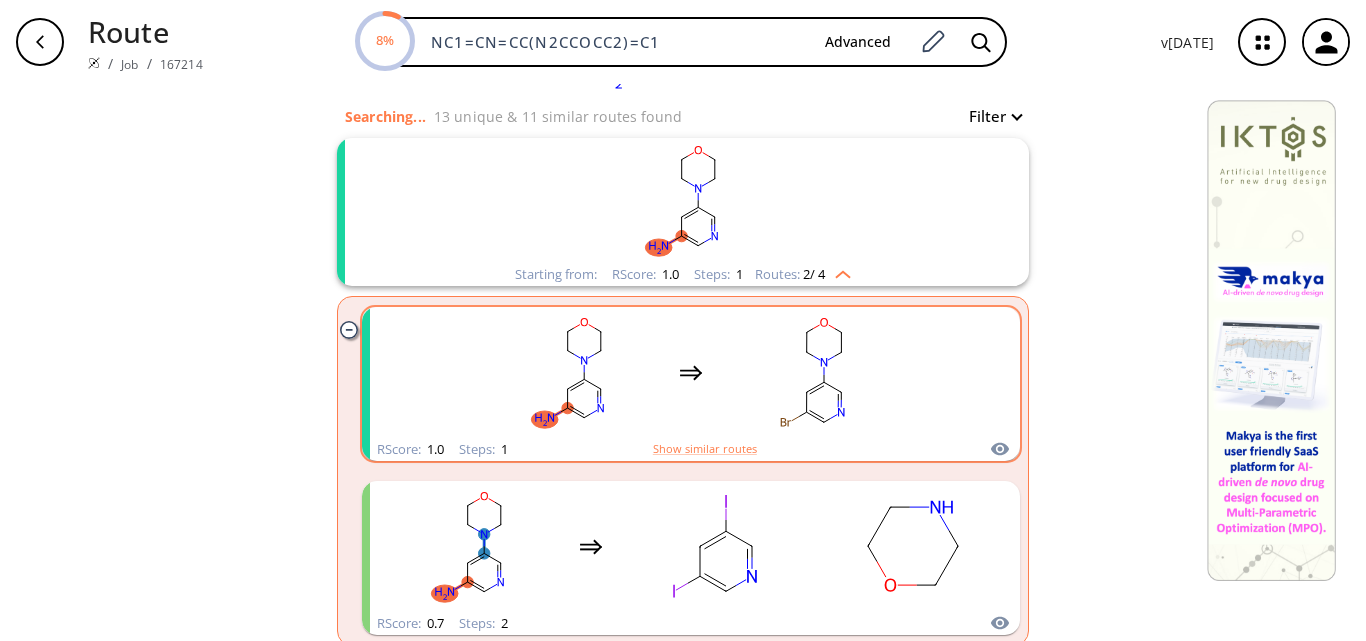 click 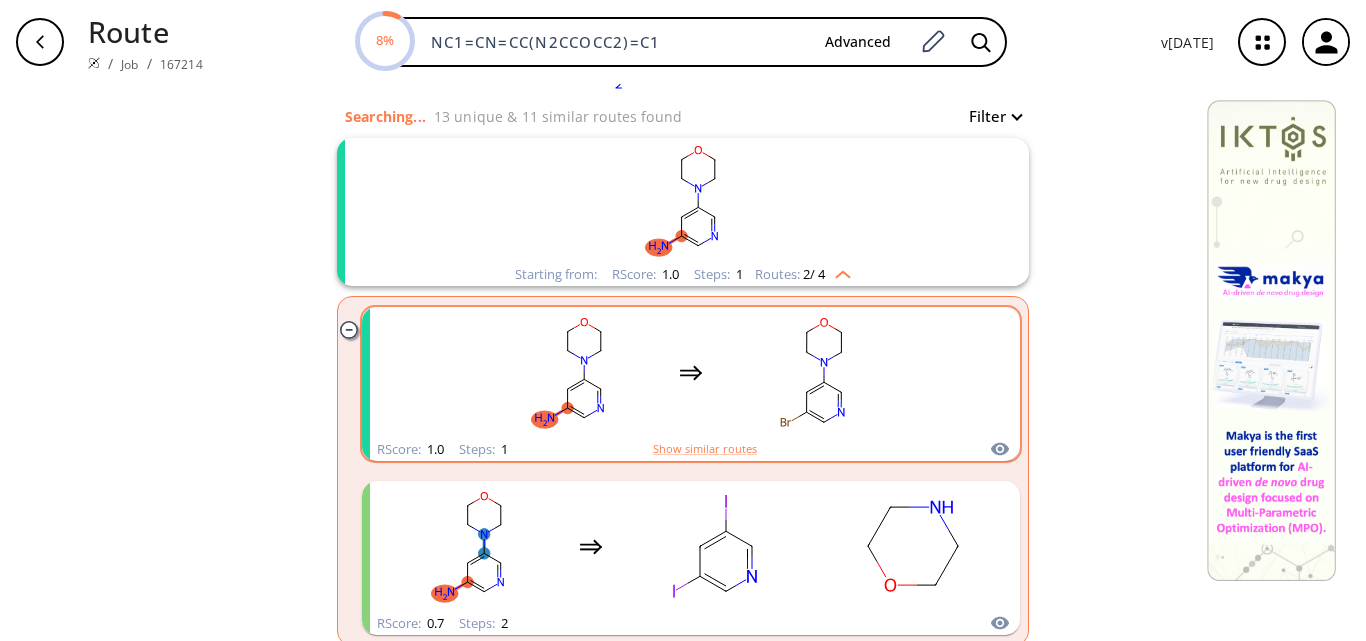 scroll, scrollTop: 0, scrollLeft: 0, axis: both 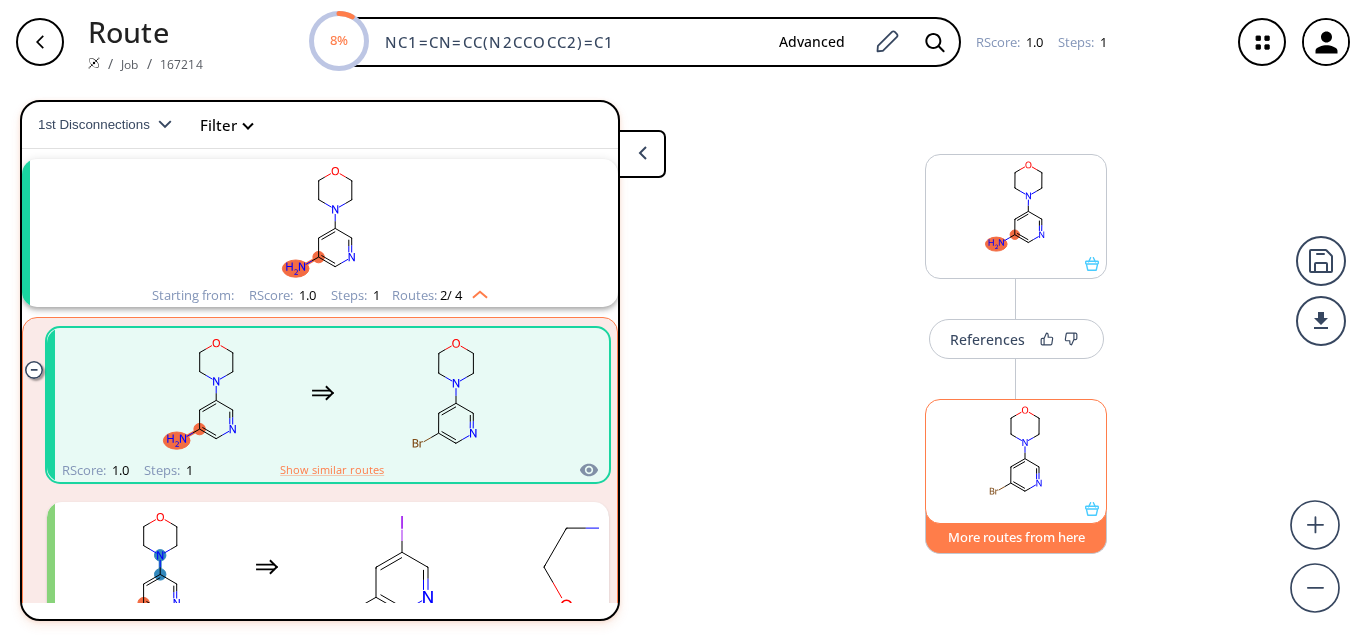 click on "More routes from here" at bounding box center [1016, 532] 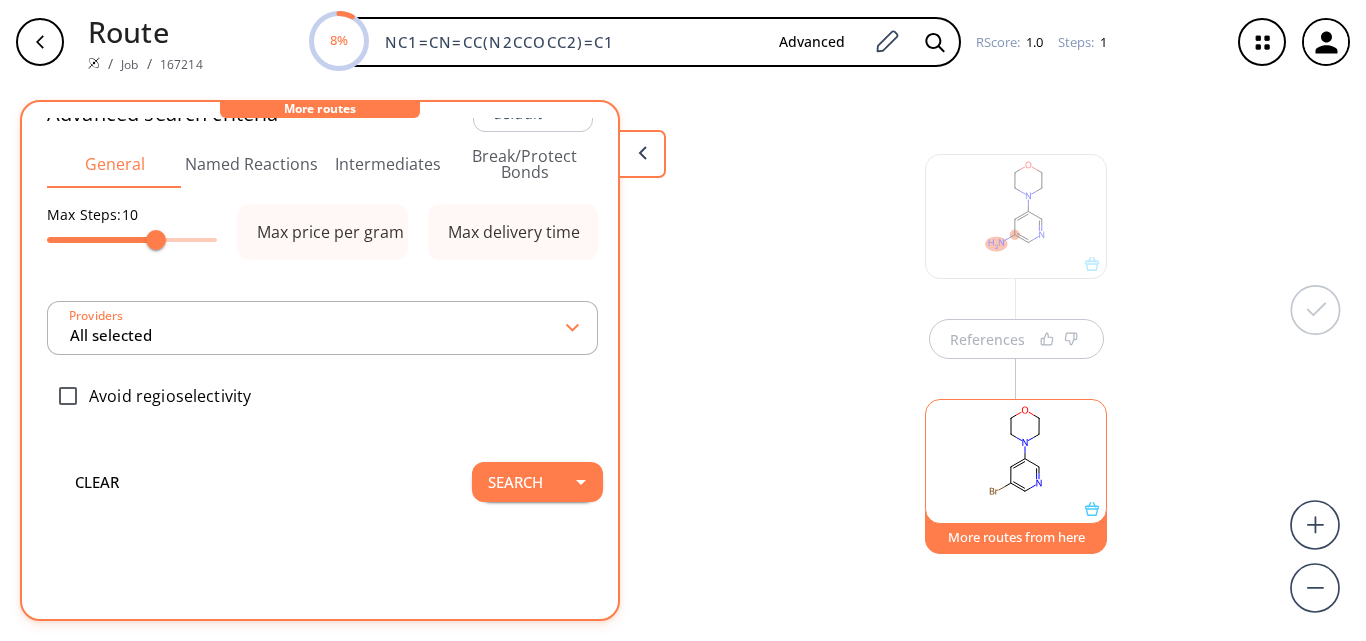 scroll, scrollTop: 0, scrollLeft: 0, axis: both 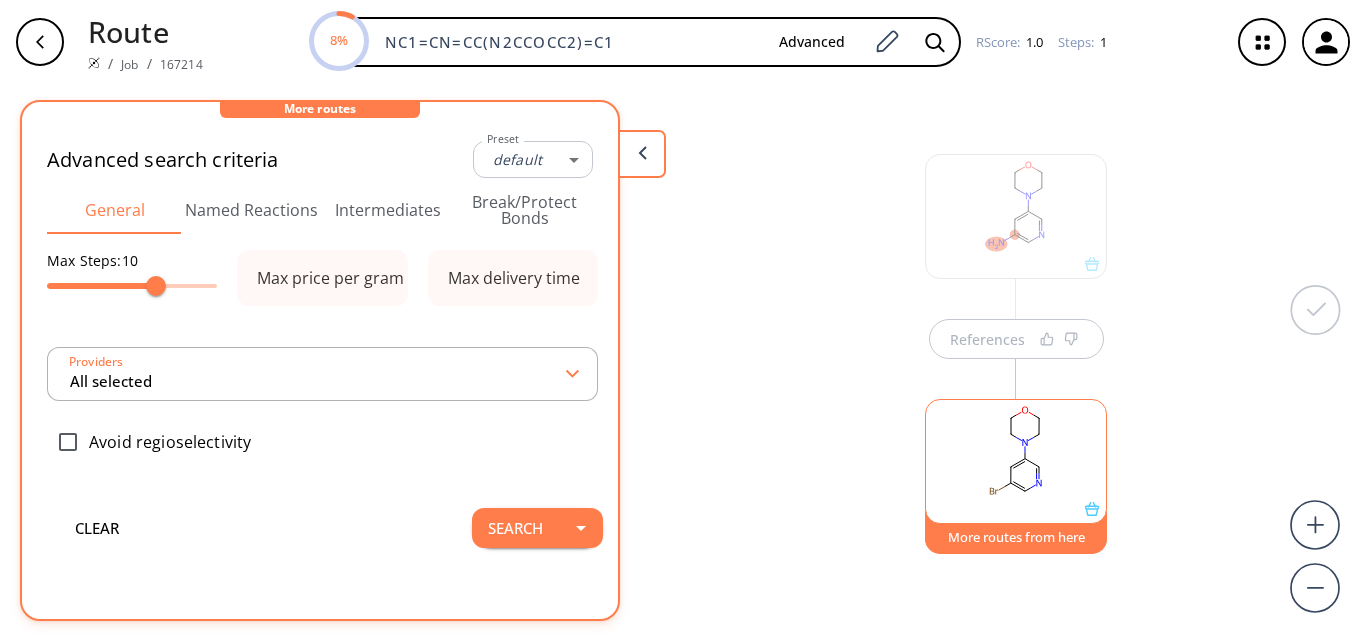 type on "-1" 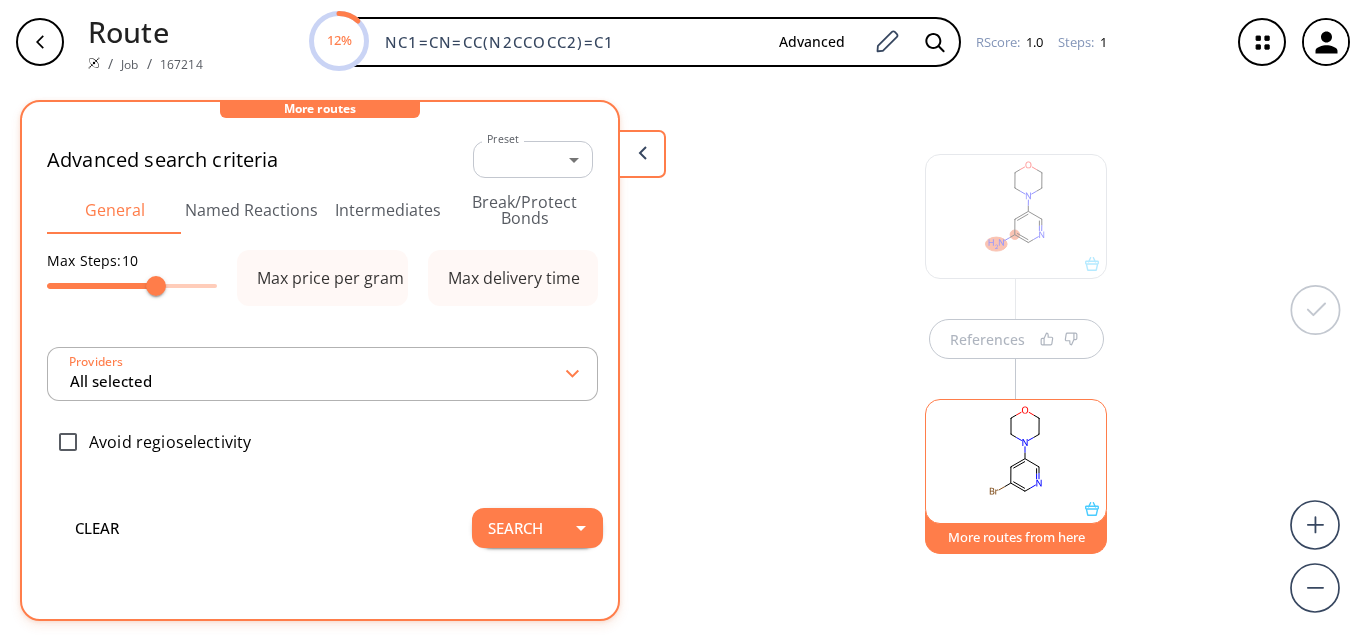type on "All selected" 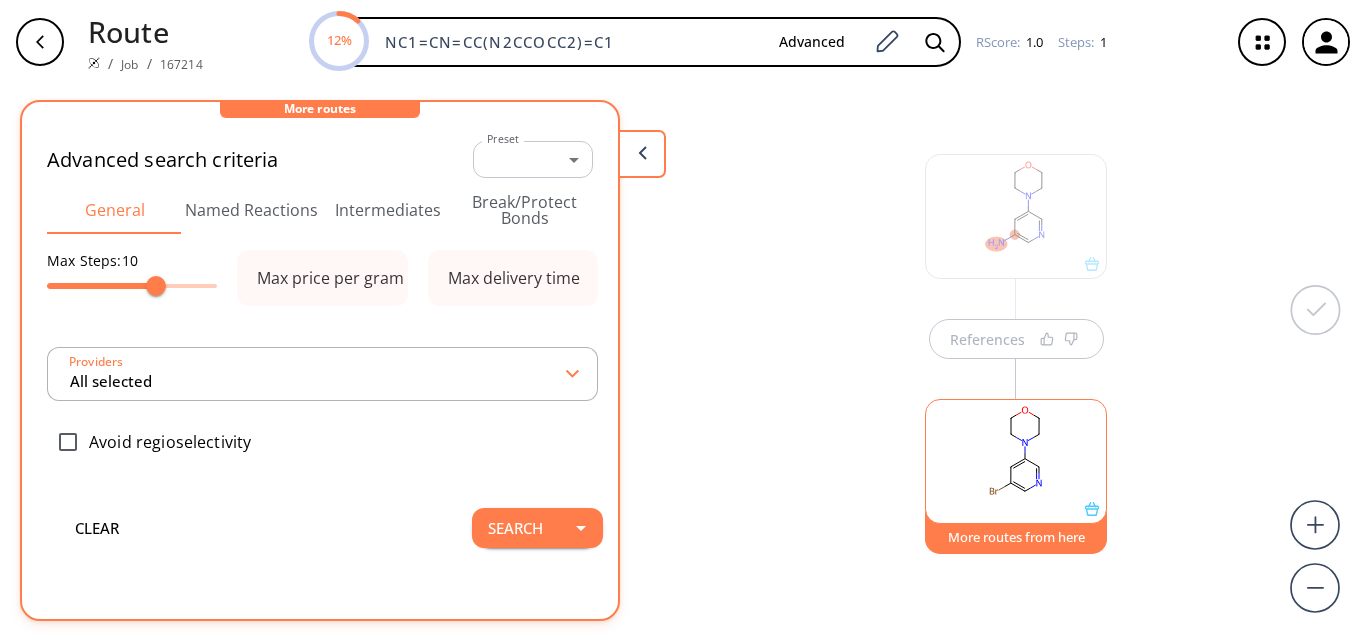 type on "All selected" 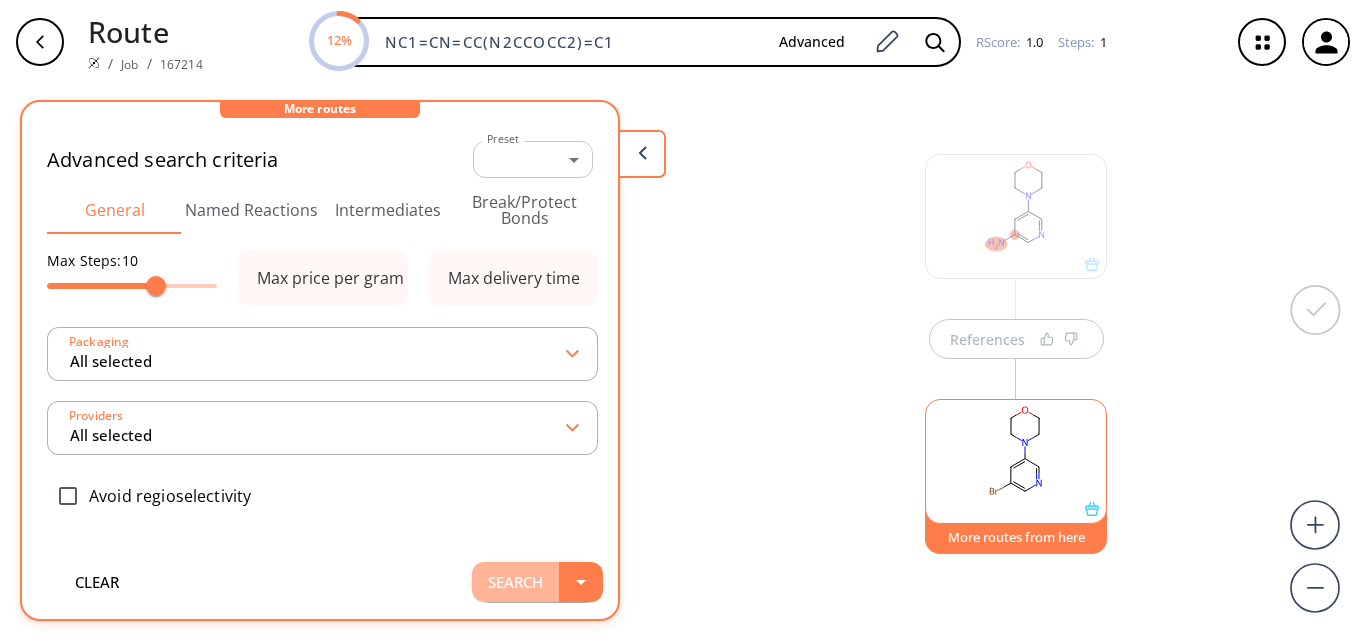 click on "Search" at bounding box center [515, 582] 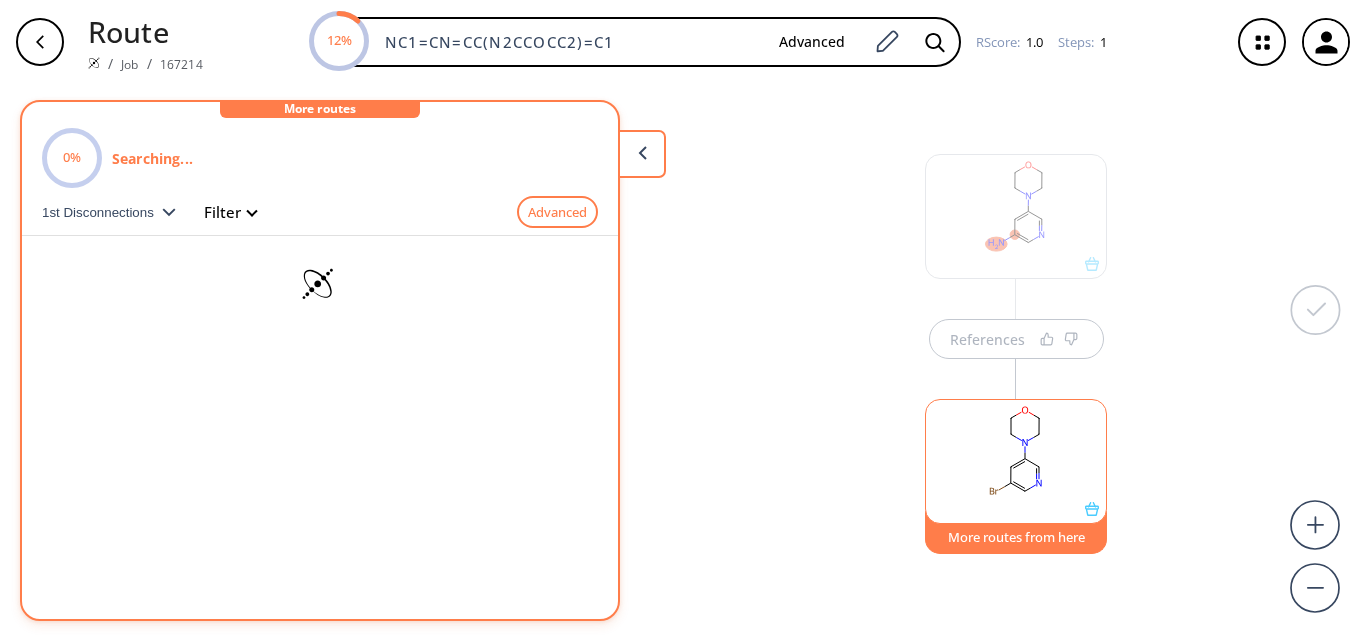 click on "References More routes from here" at bounding box center [683, 354] 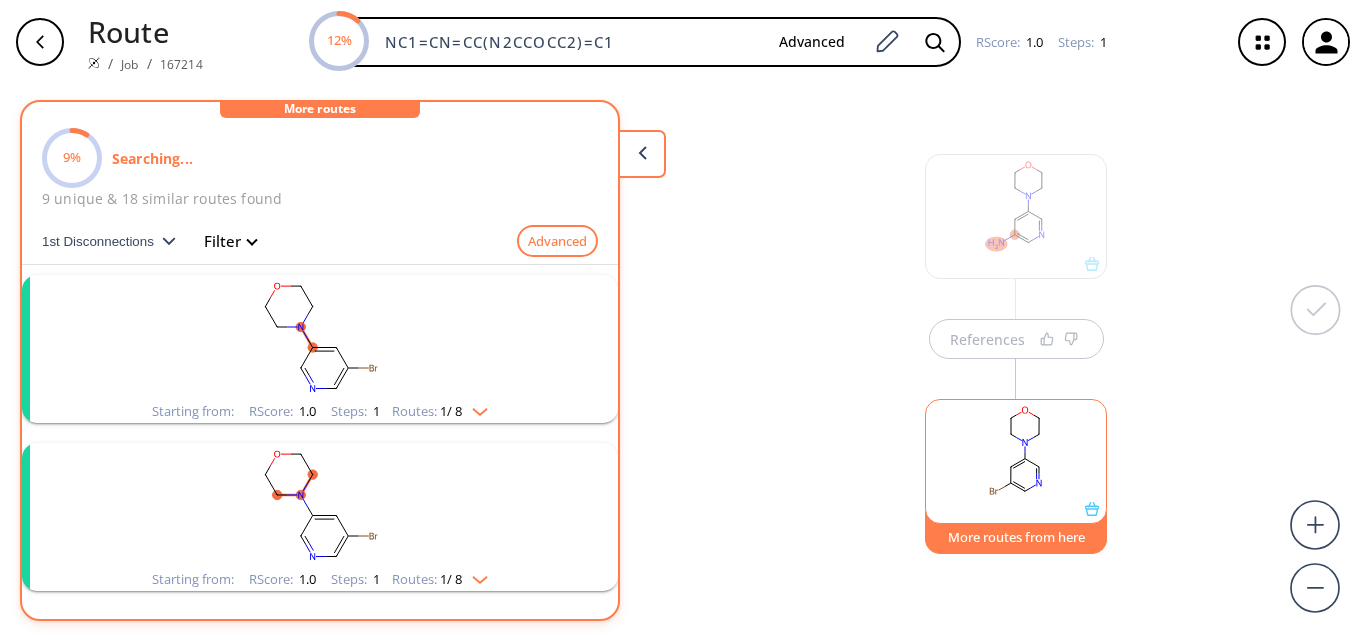 click at bounding box center (475, 408) 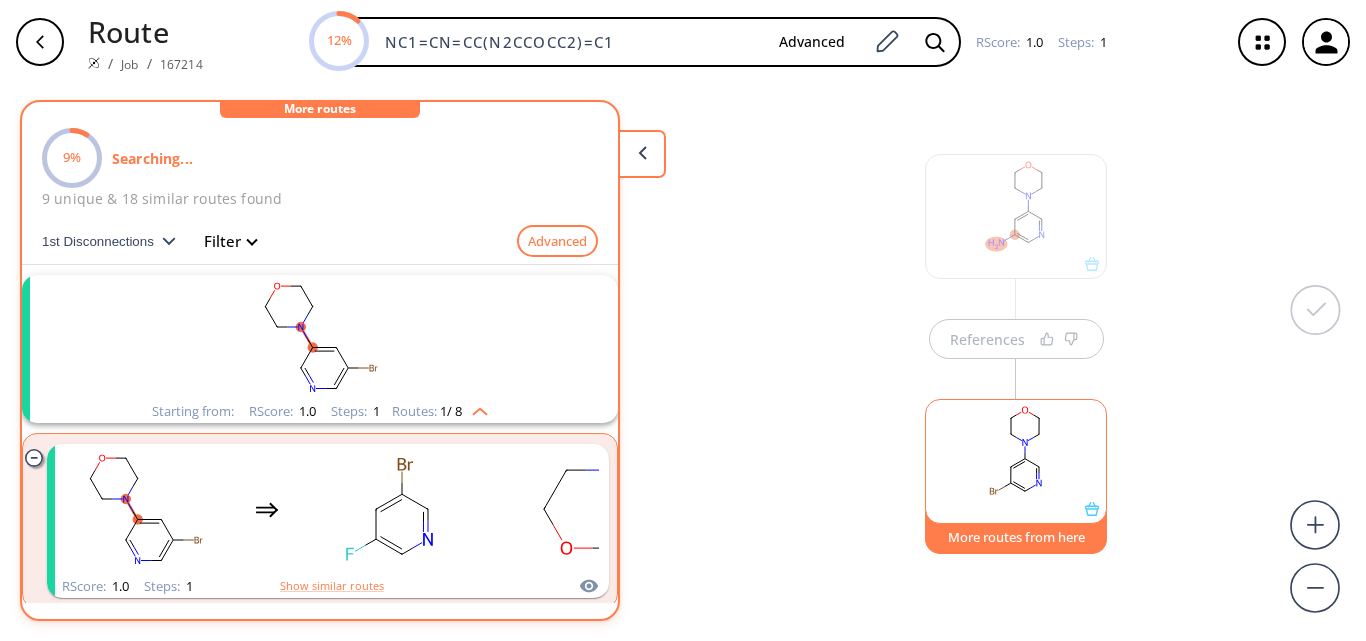 click on "References More routes from here" at bounding box center (683, 354) 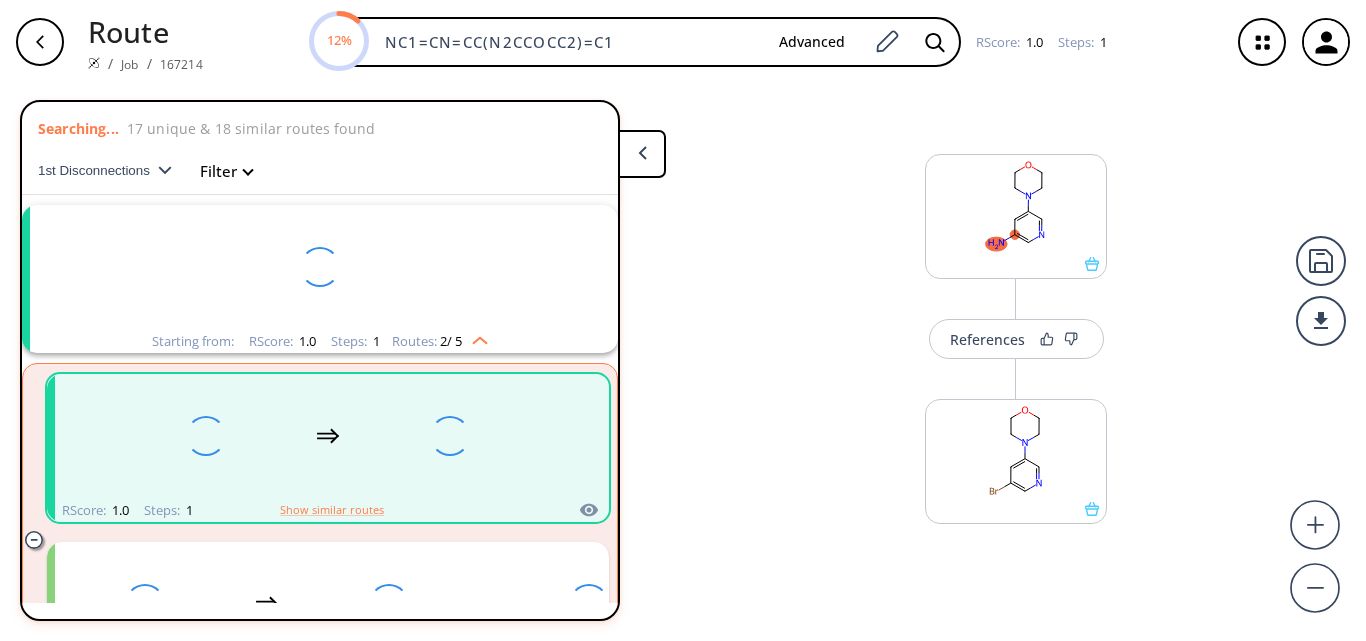 scroll, scrollTop: 46, scrollLeft: 0, axis: vertical 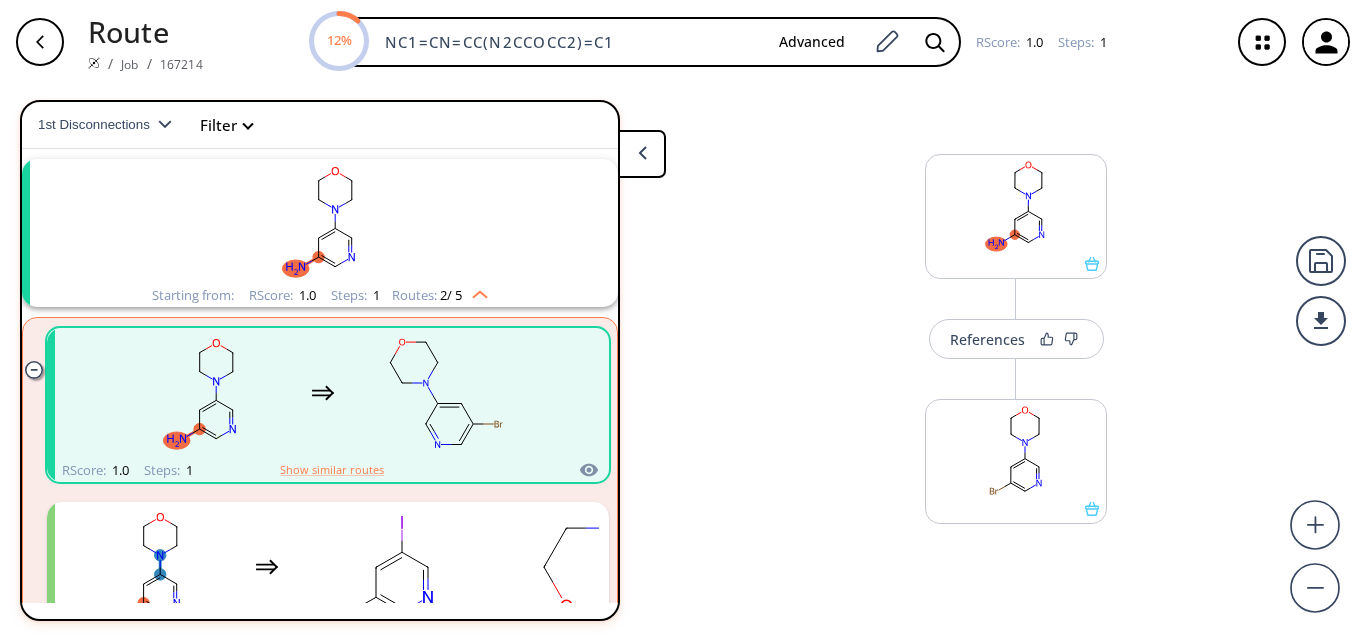 click at bounding box center (642, 154) 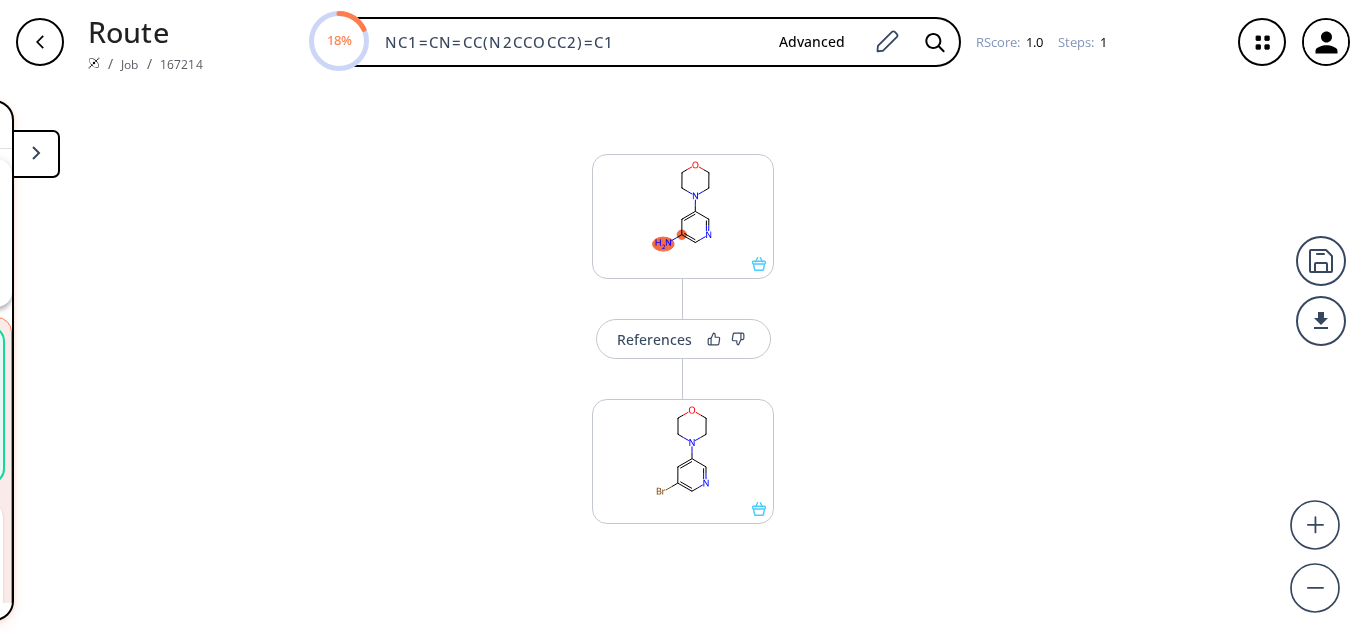 click 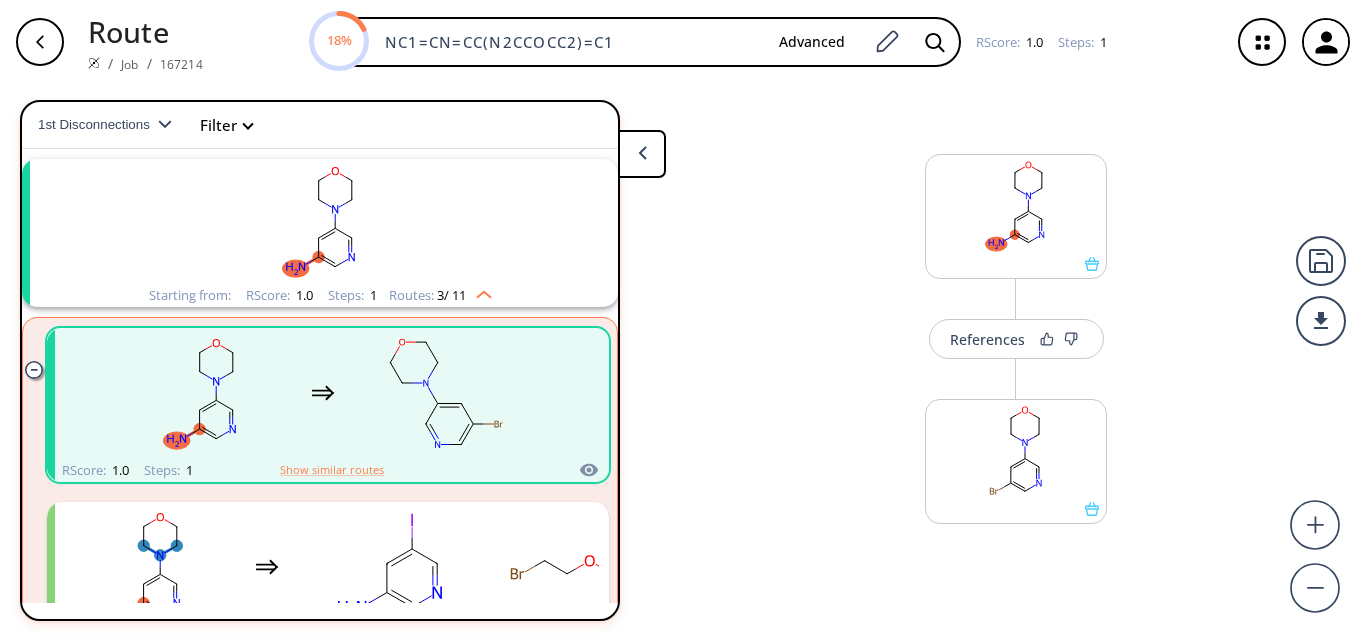 click on "18% NC1=CN=CC(N2CCOCC2)=C1 Advanced RScore :   1.0   Steps :   1" at bounding box center (716, 42) 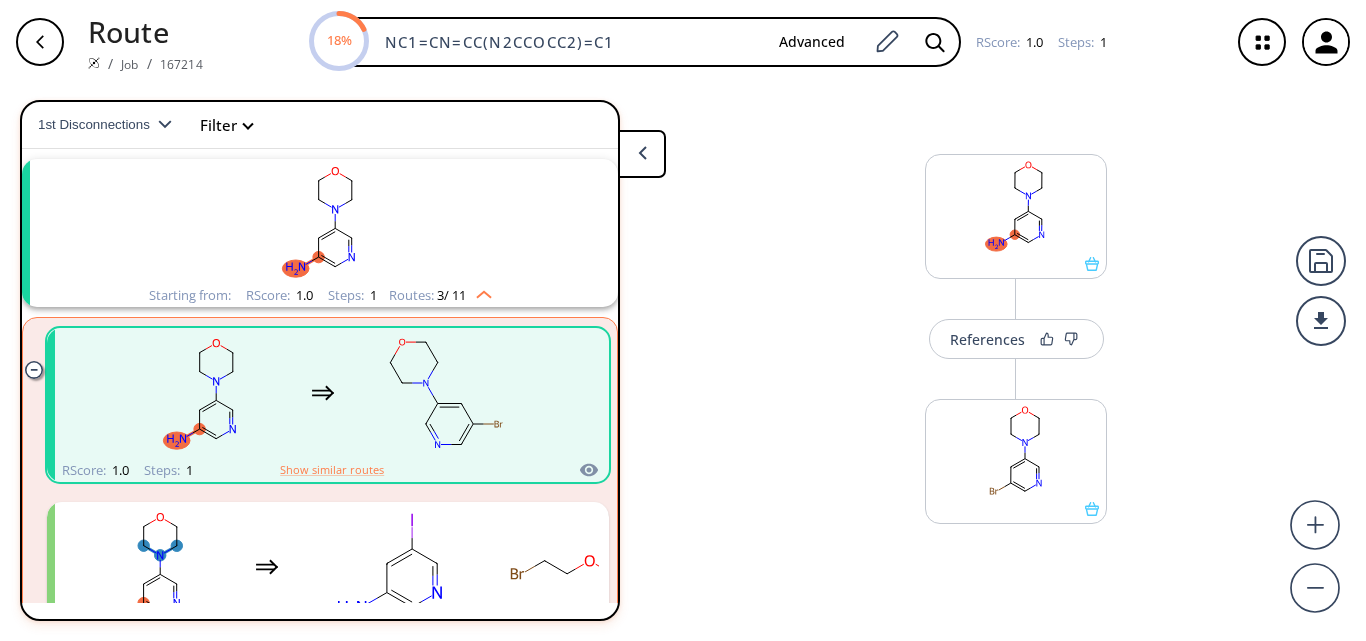 click at bounding box center [40, 42] 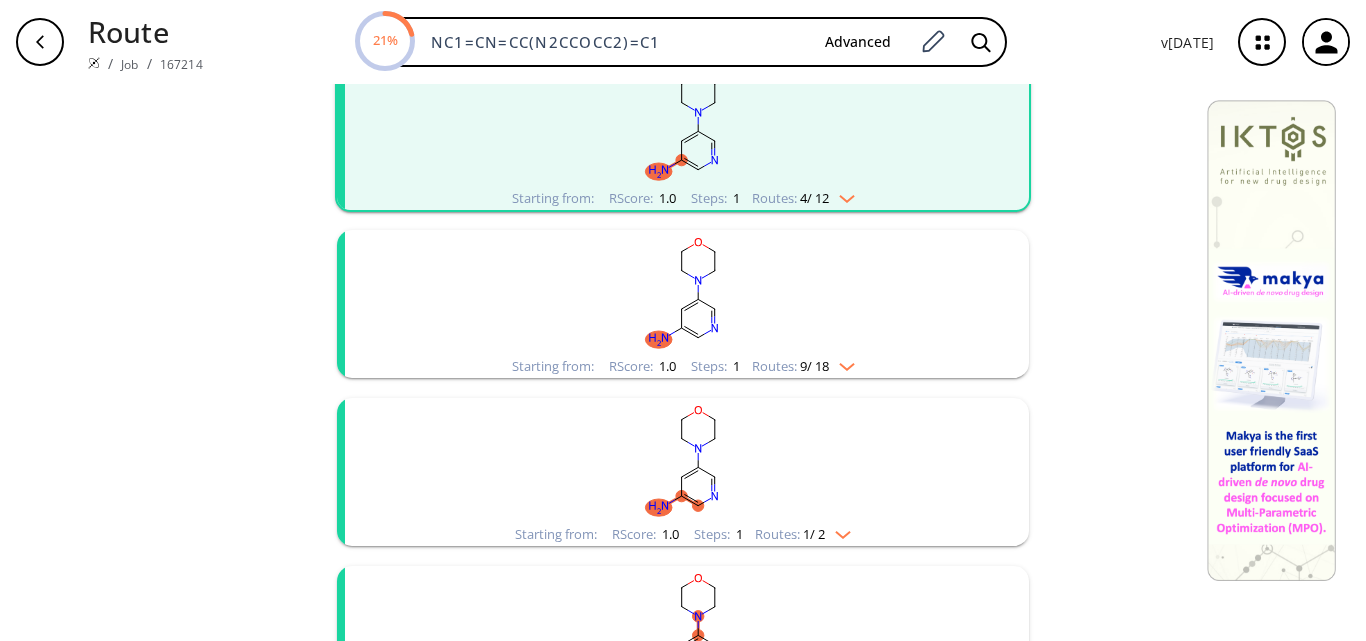 scroll, scrollTop: 300, scrollLeft: 0, axis: vertical 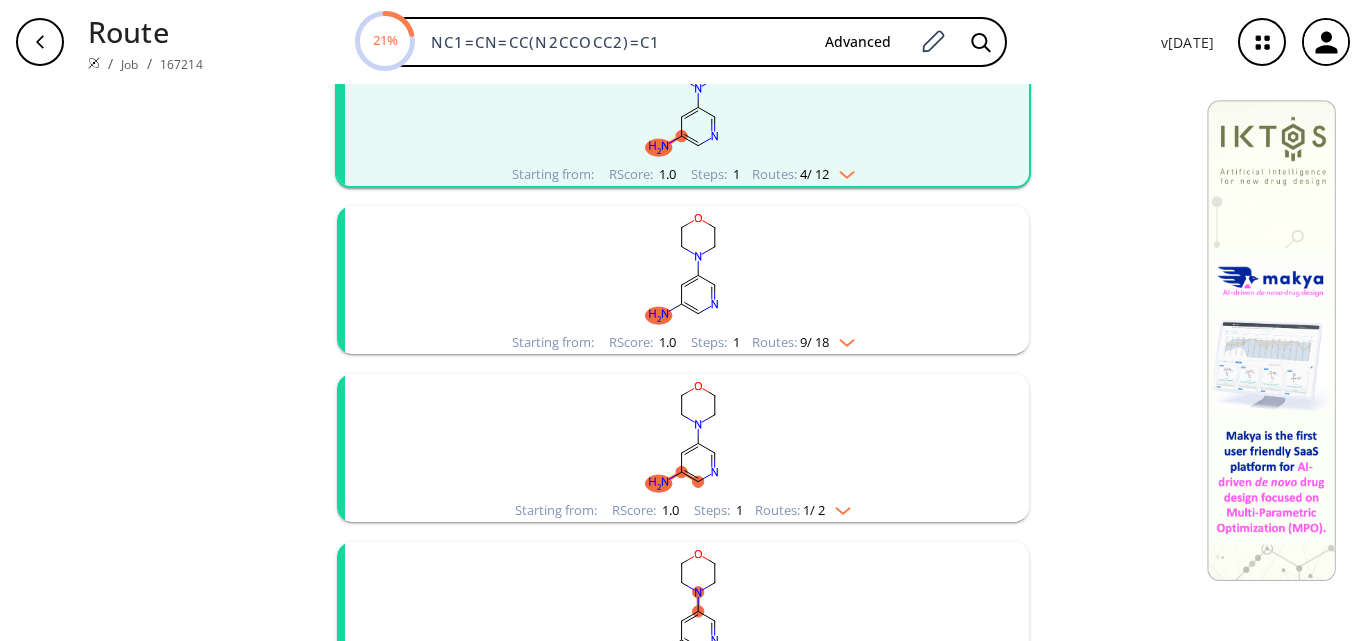 click at bounding box center [842, 339] 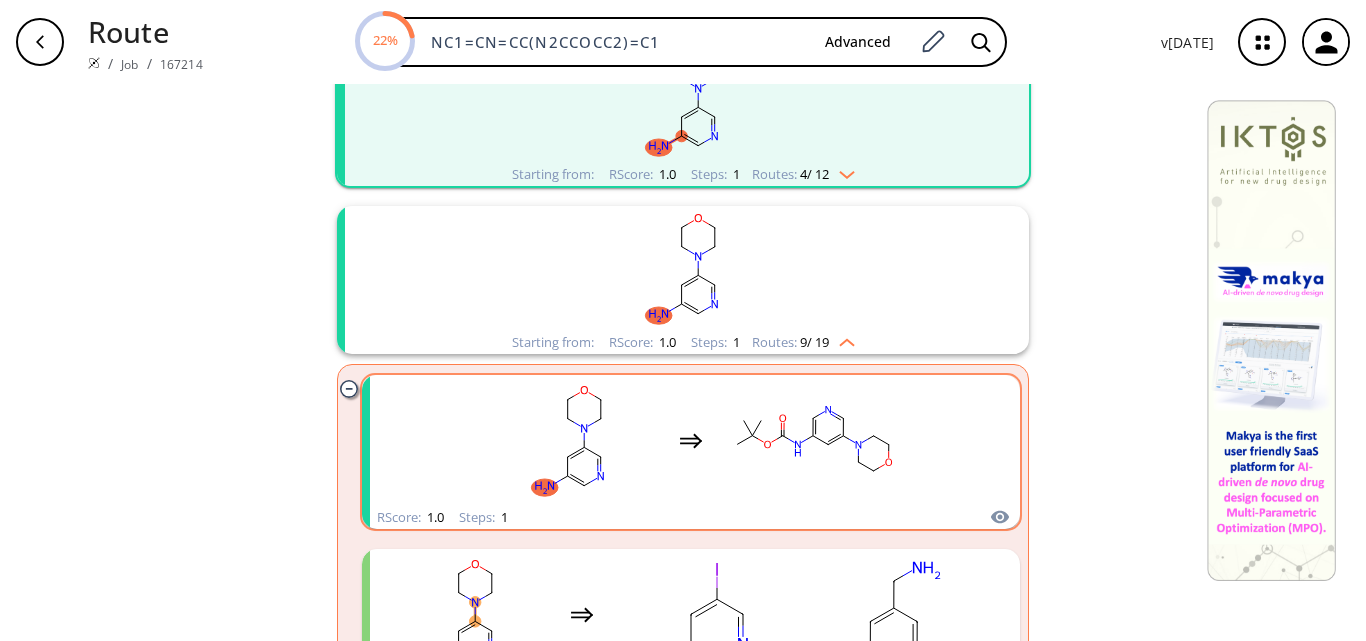 click at bounding box center [691, 440] 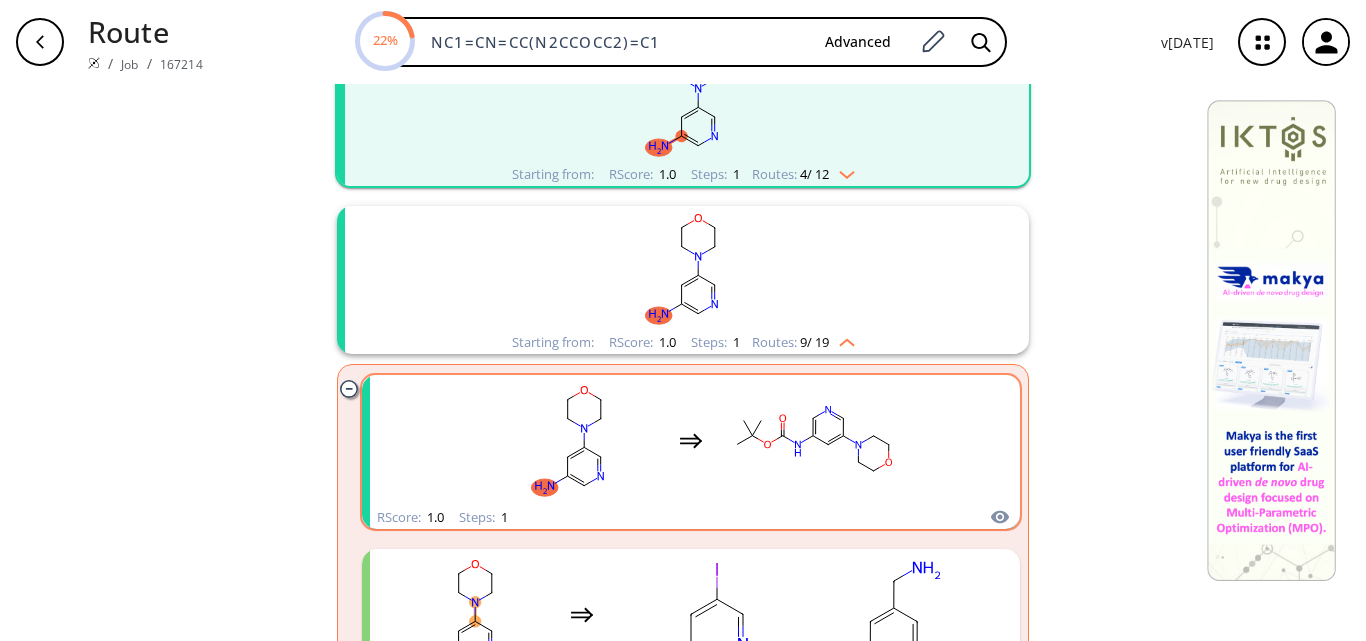 scroll, scrollTop: 0, scrollLeft: 0, axis: both 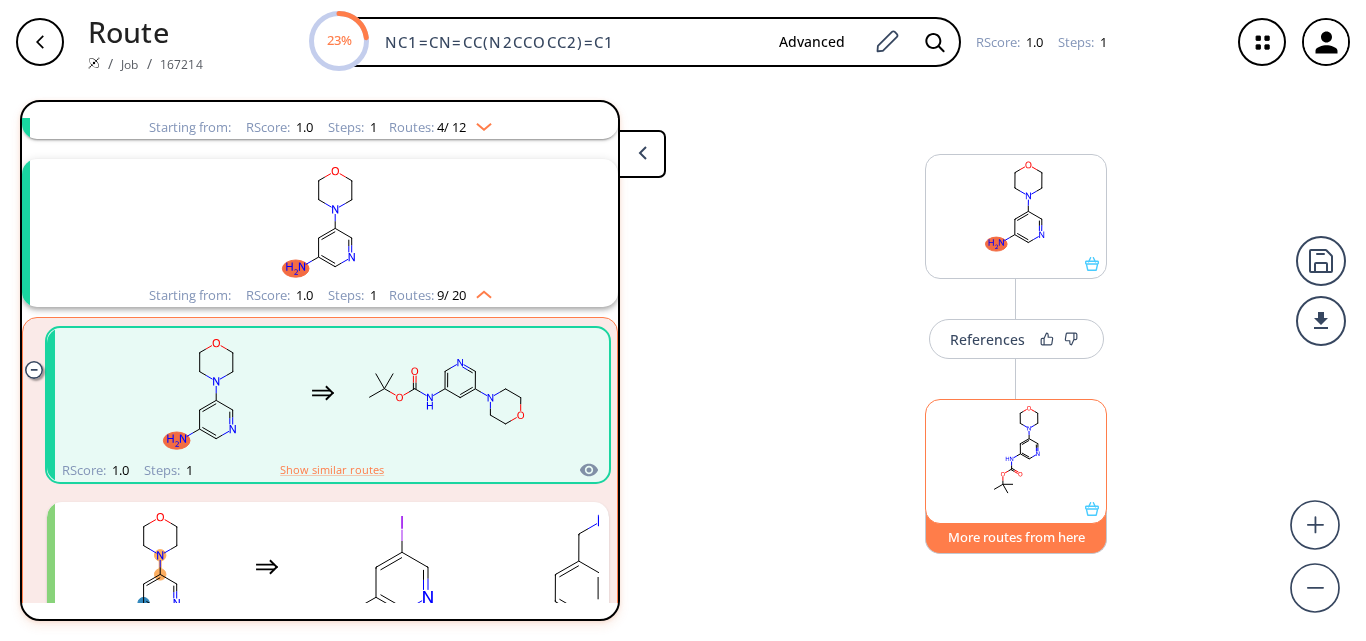 click on "More routes from here" at bounding box center [1016, 532] 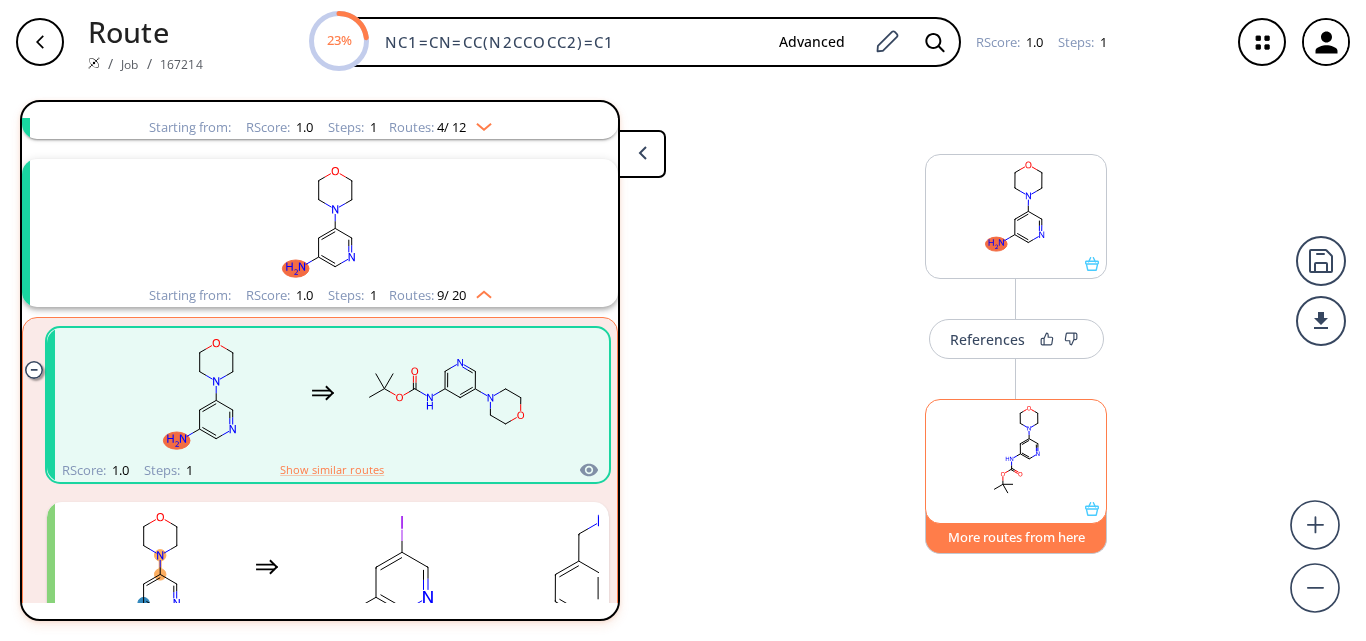 scroll, scrollTop: 0, scrollLeft: 0, axis: both 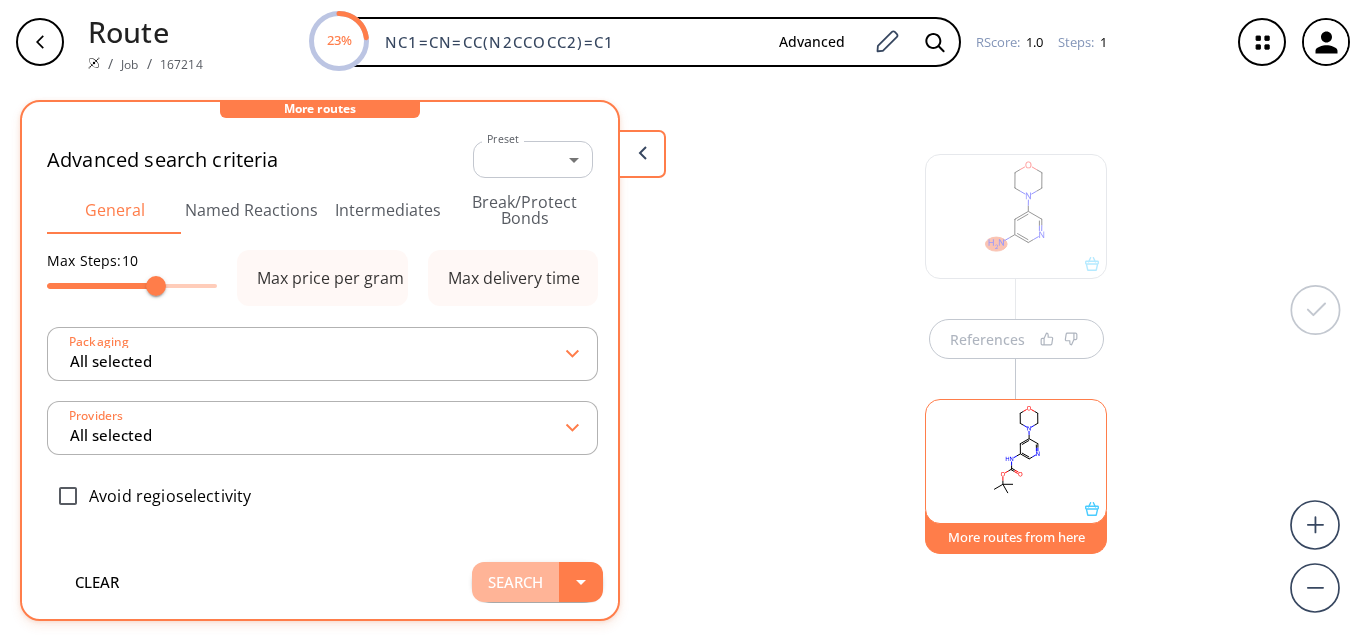 click on "Search" at bounding box center [515, 582] 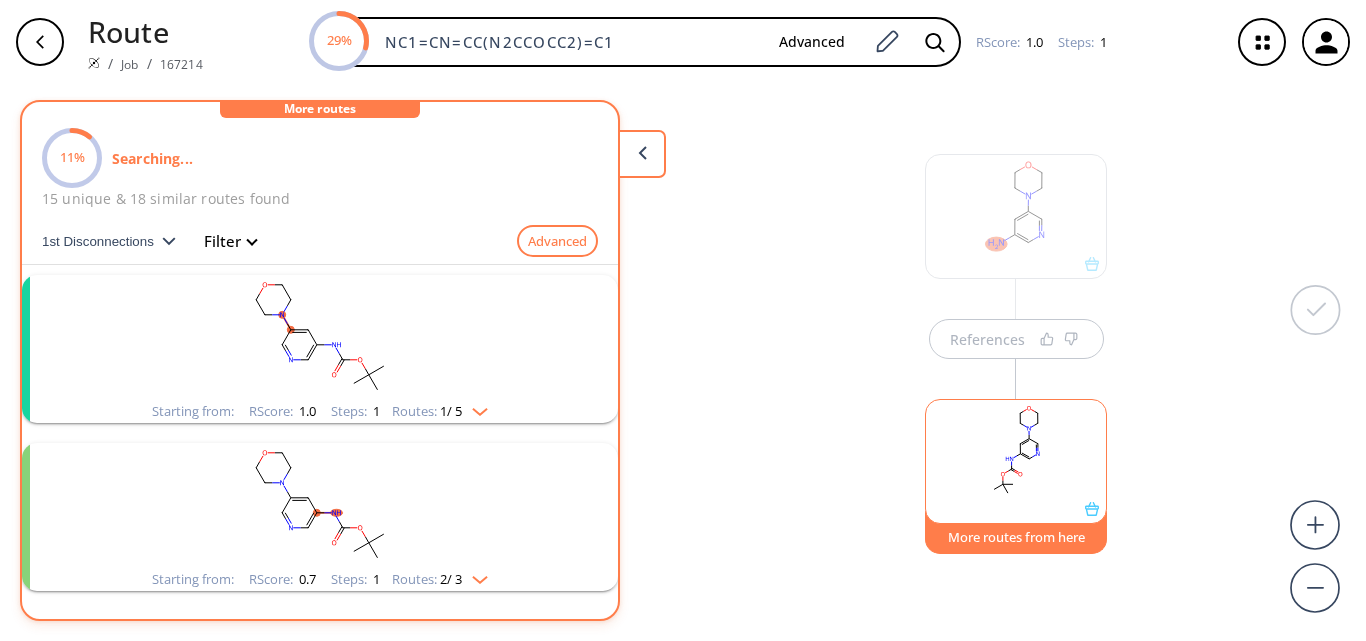 click at bounding box center (475, 408) 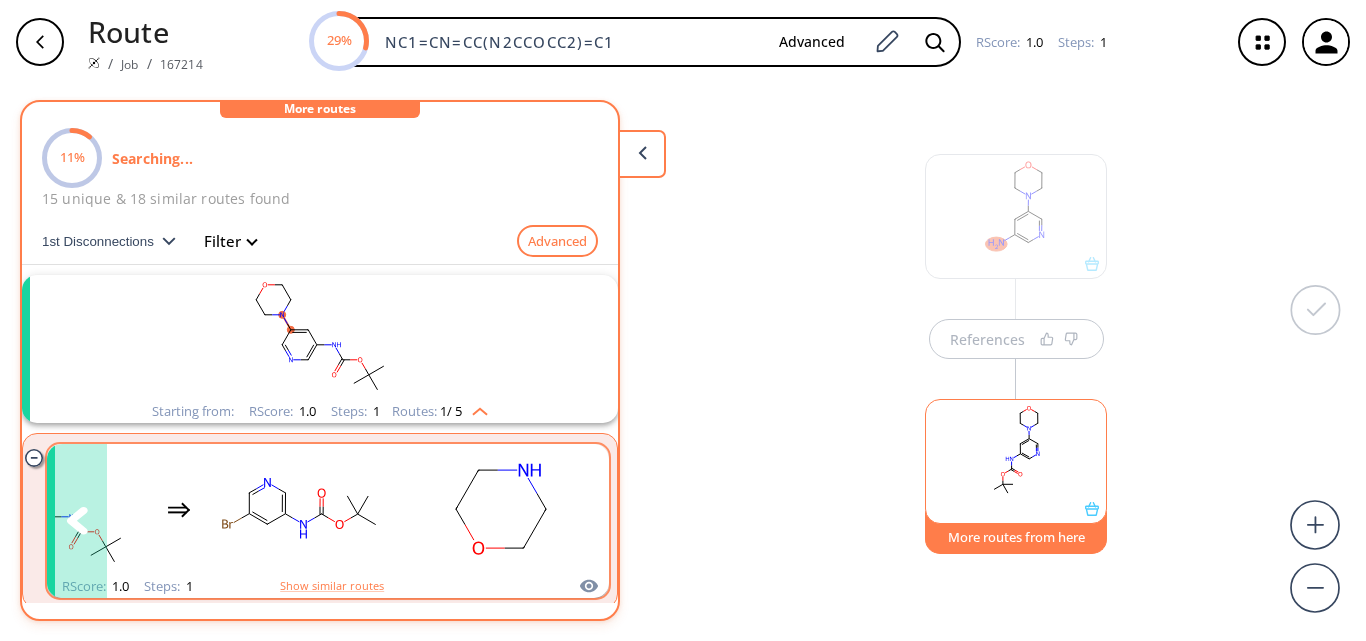 click 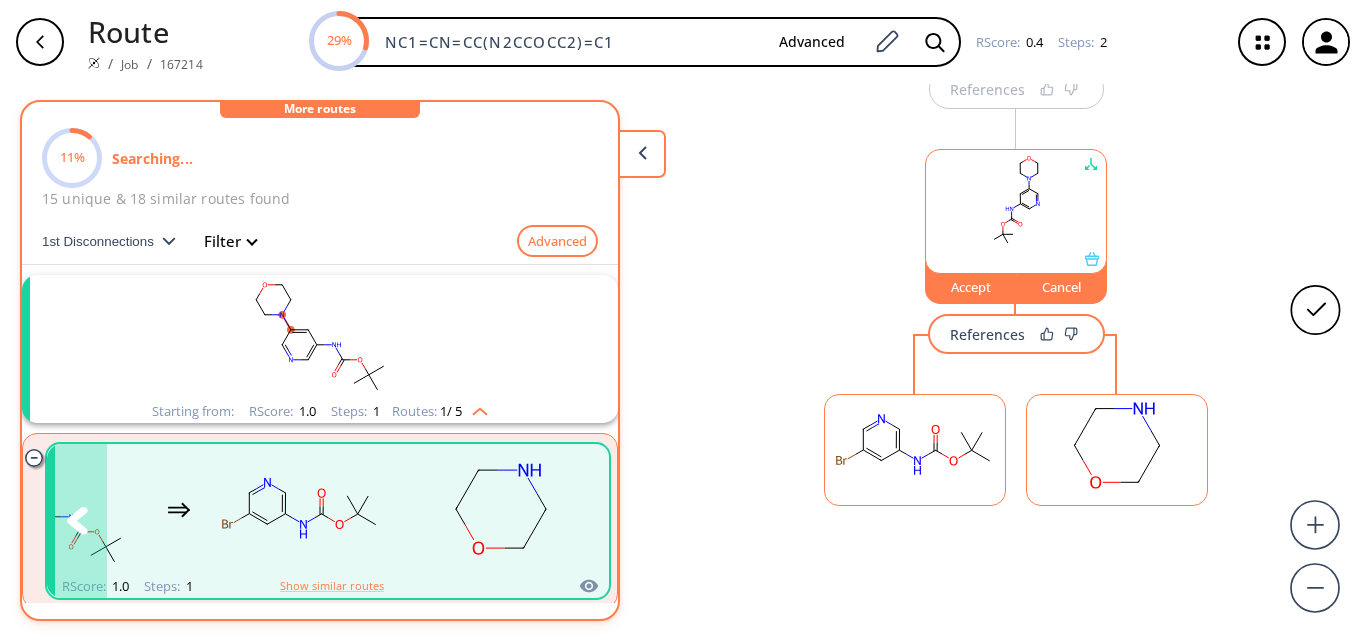 scroll, scrollTop: 251, scrollLeft: 0, axis: vertical 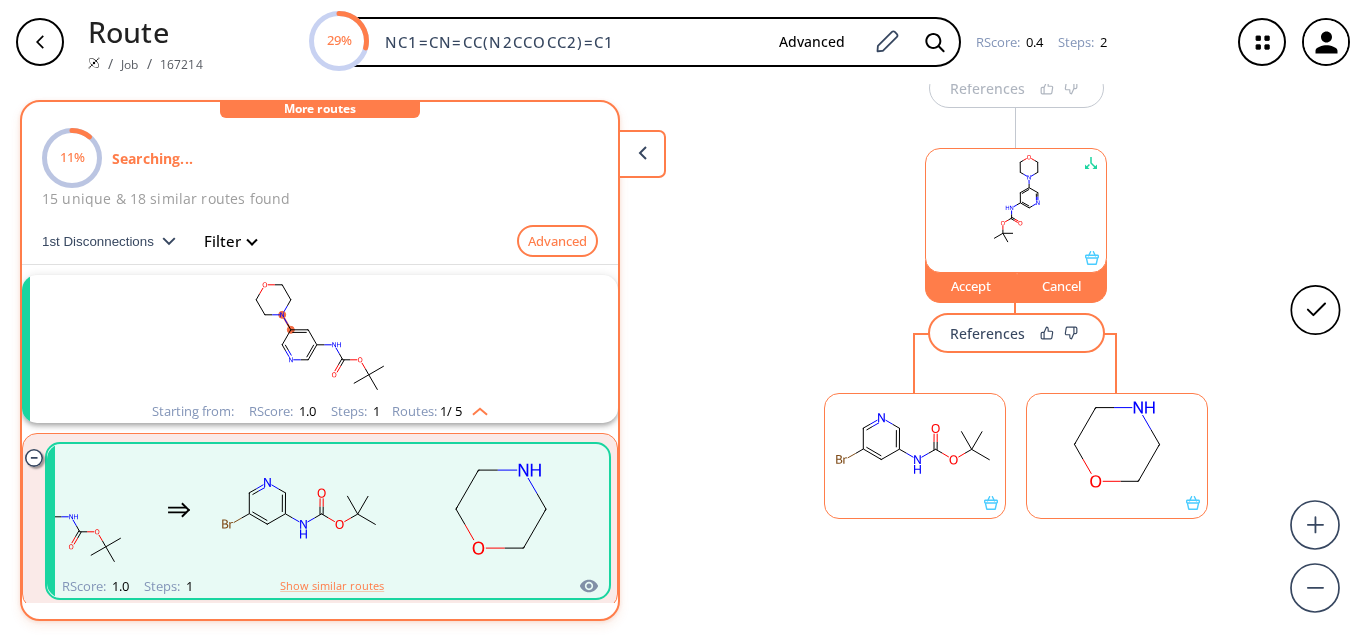 click on "References" at bounding box center (987, 333) 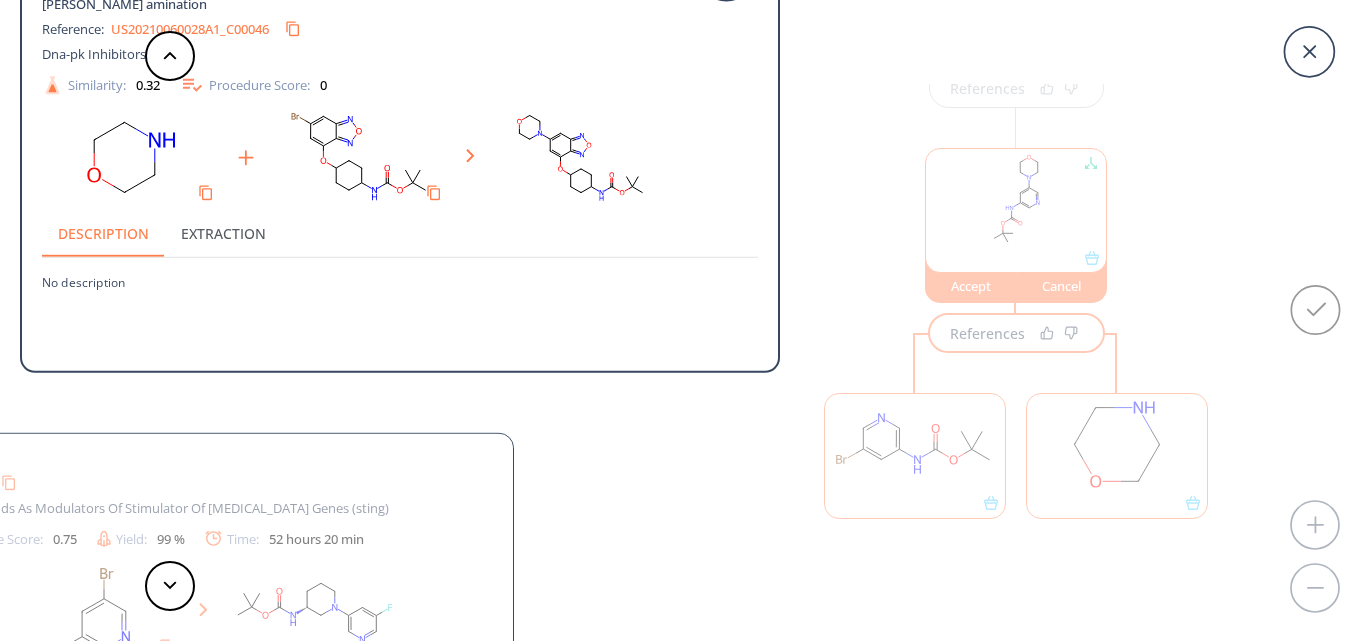 scroll, scrollTop: 0, scrollLeft: 0, axis: both 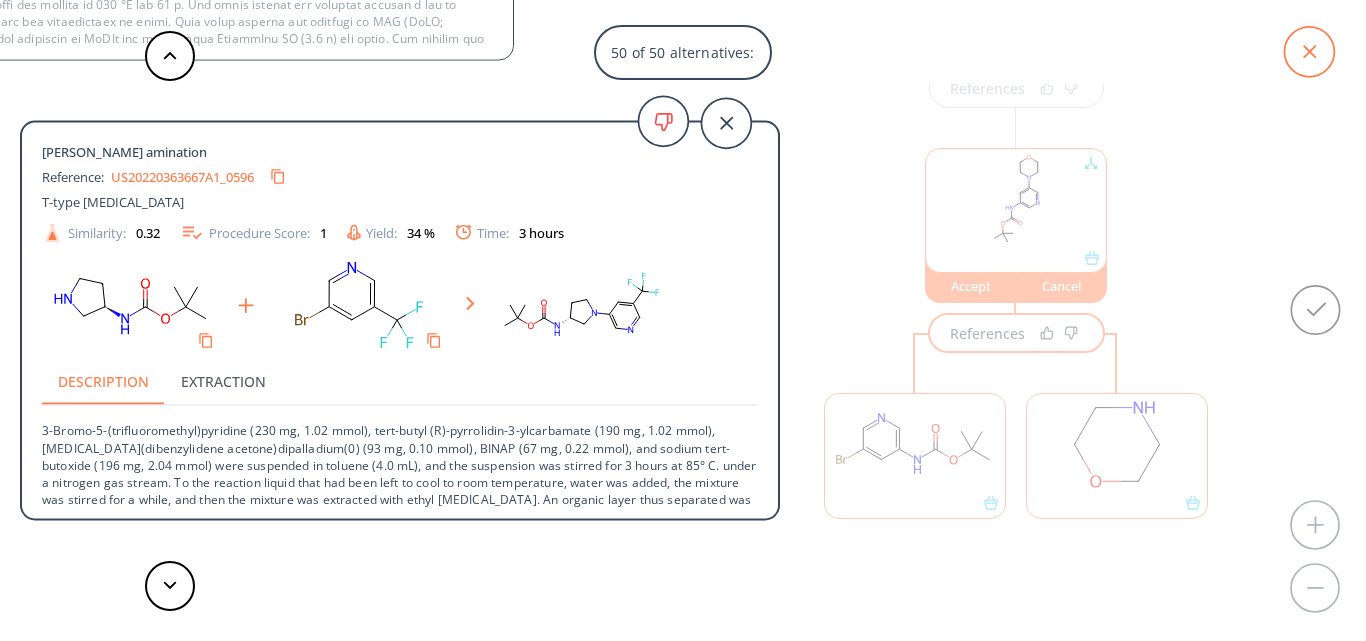 click 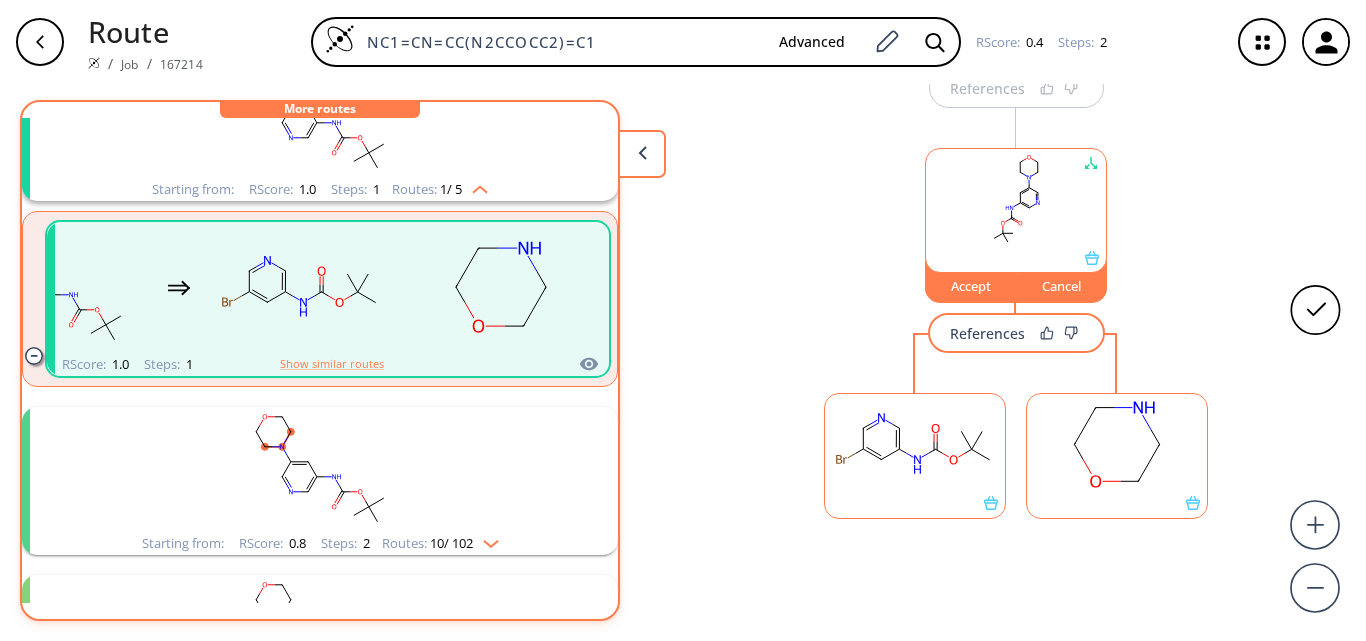 scroll, scrollTop: 200, scrollLeft: 0, axis: vertical 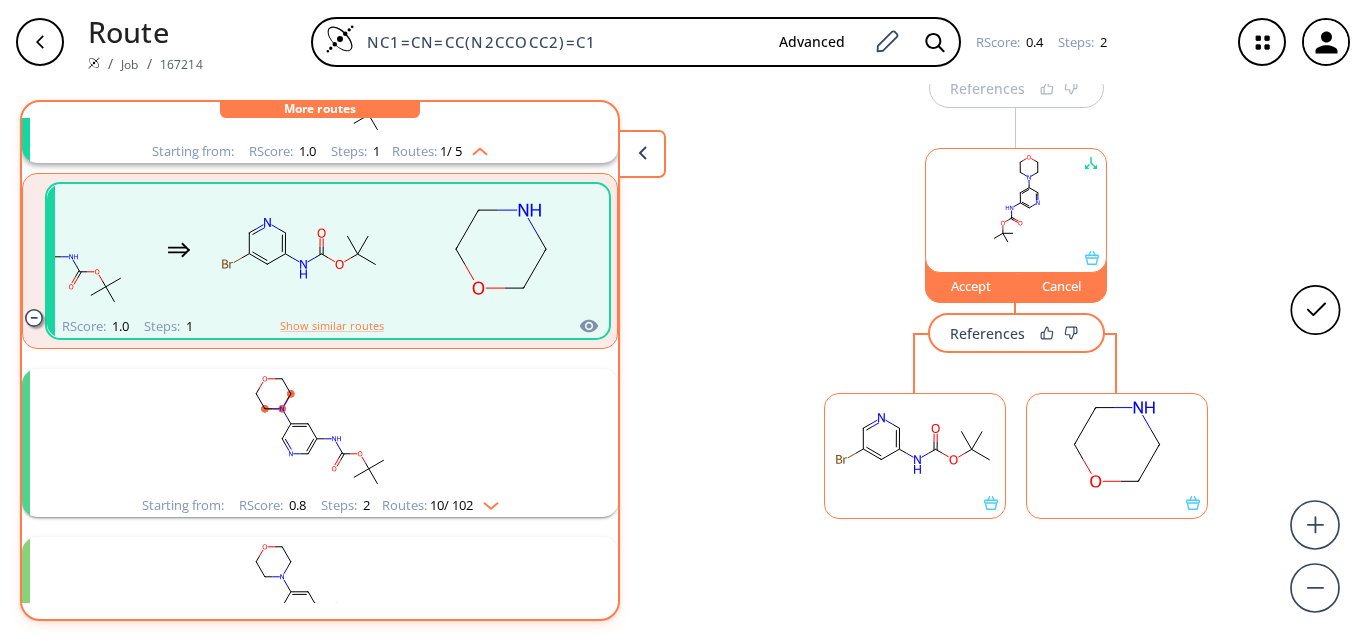 click on "Routes:   10  / 102" at bounding box center [440, 505] 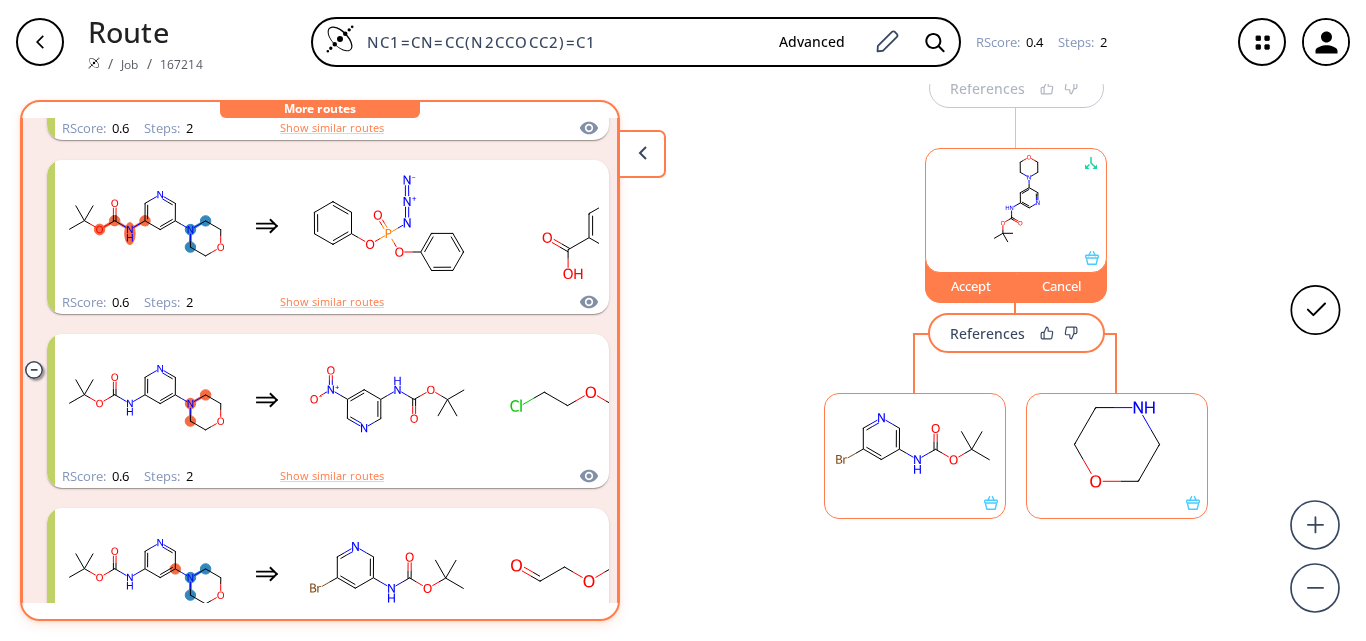 scroll, scrollTop: 1200, scrollLeft: 0, axis: vertical 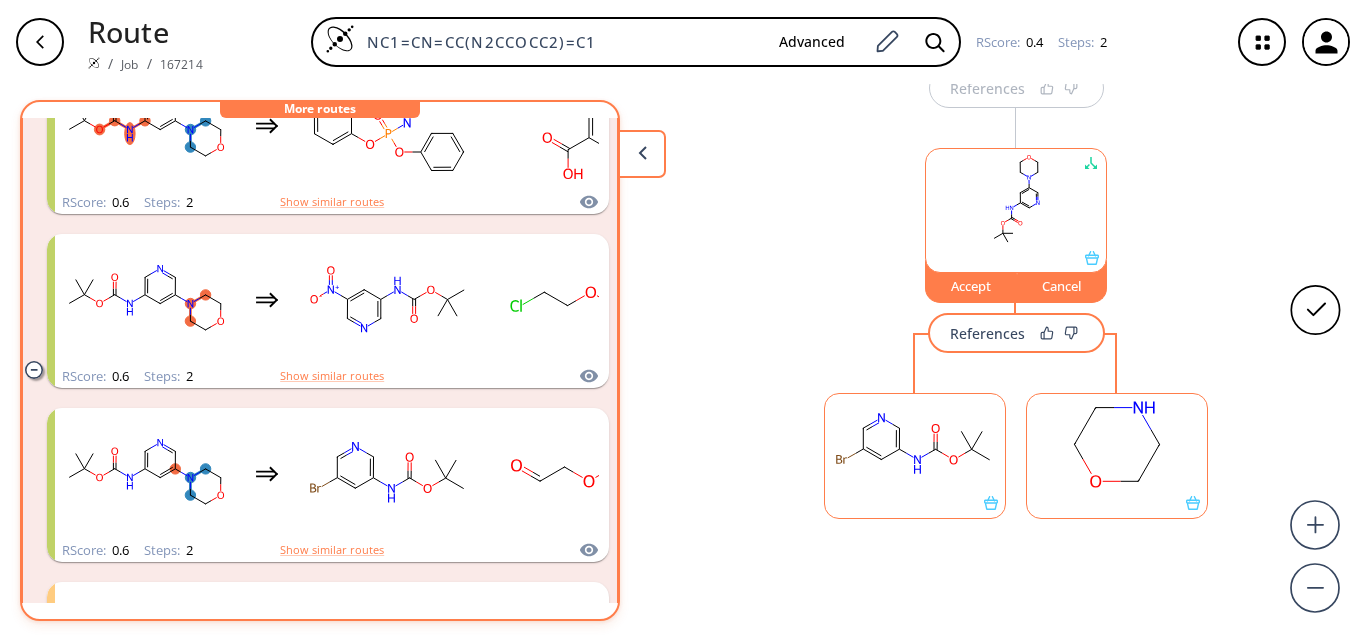 click on "References Accept Cancel References" at bounding box center (683, 354) 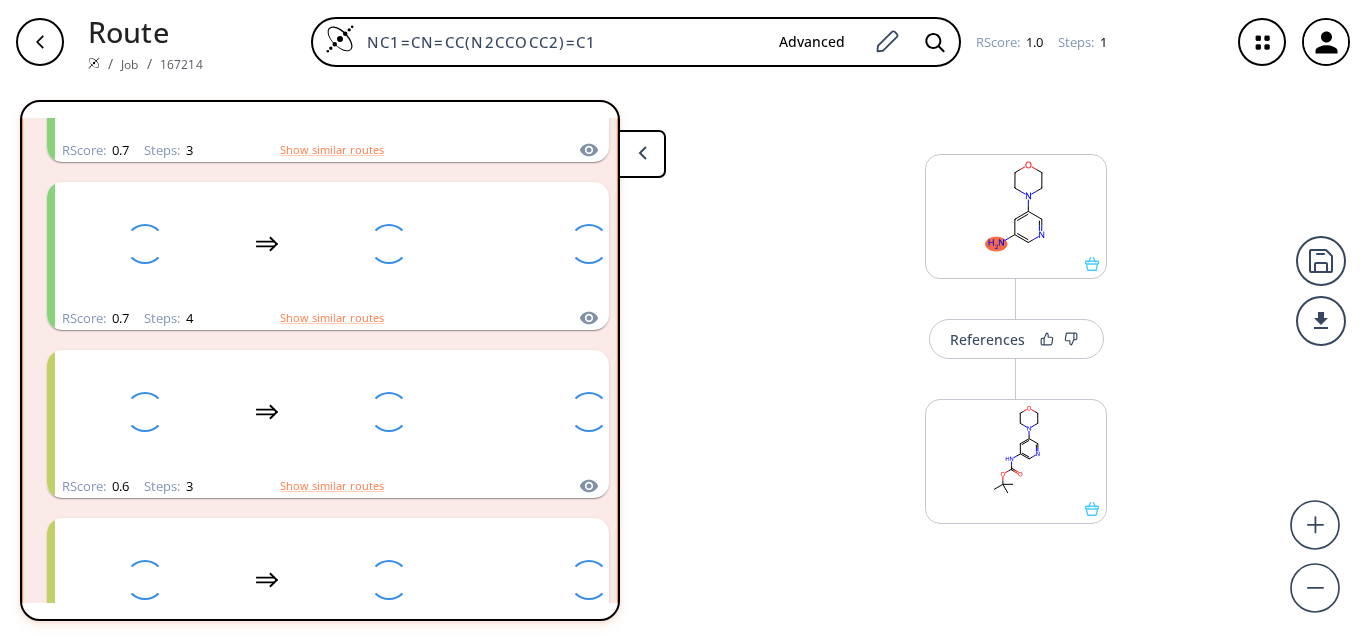 scroll, scrollTop: 0, scrollLeft: 0, axis: both 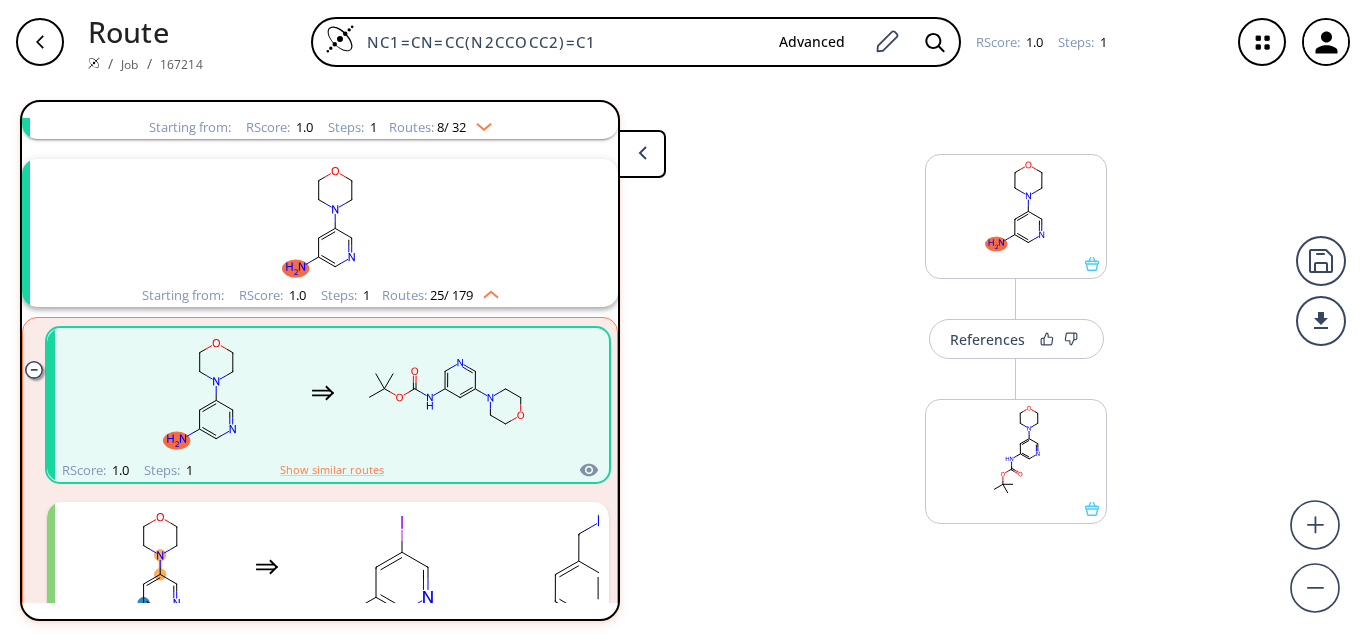 drag, startPoint x: 632, startPoint y: 47, endPoint x: 222, endPoint y: 96, distance: 412.91766 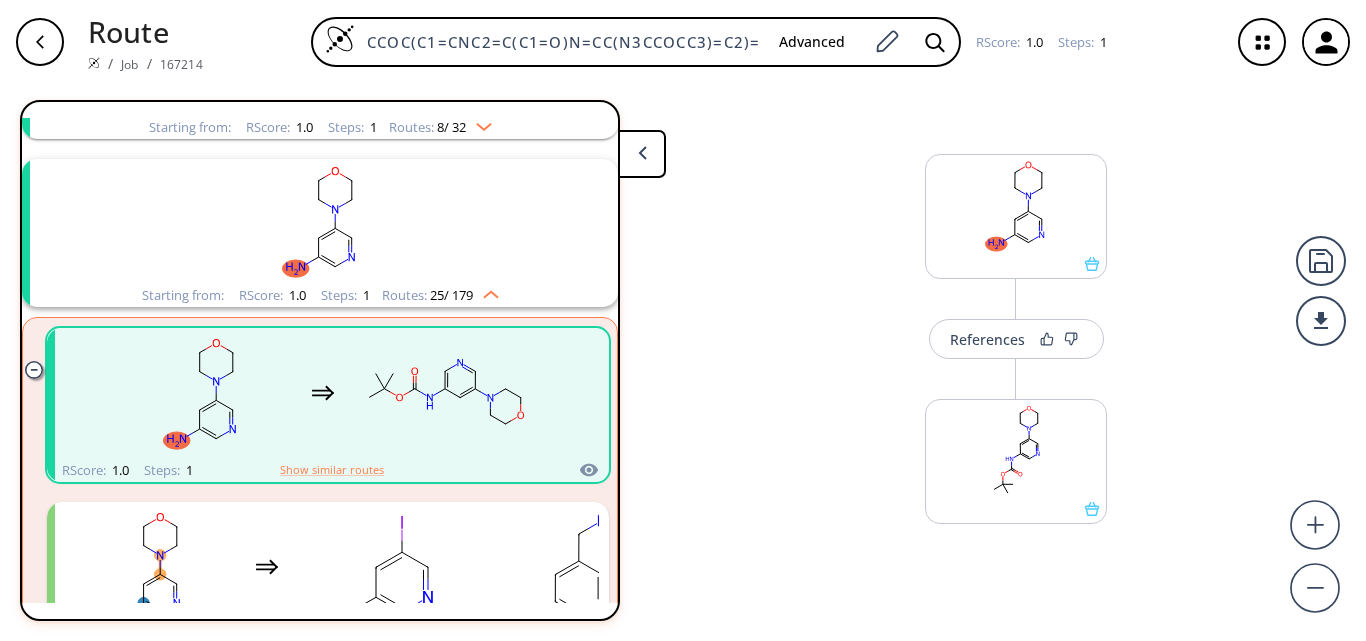 scroll, scrollTop: 0, scrollLeft: 9, axis: horizontal 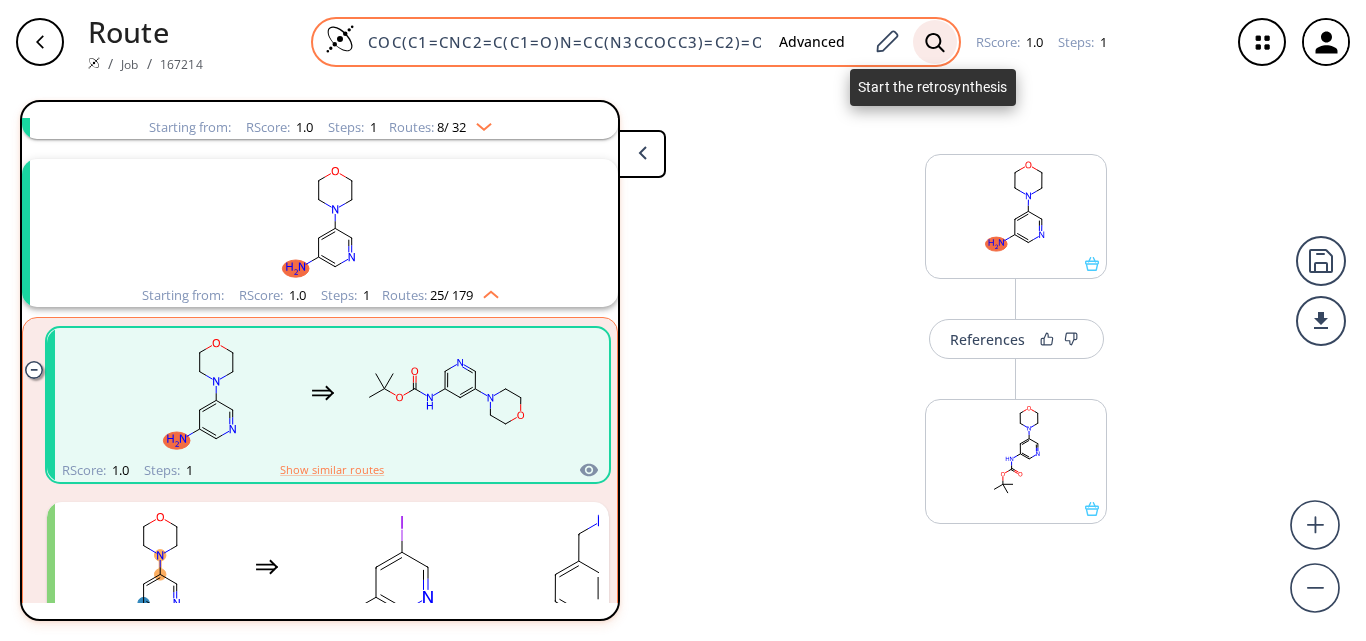 type on "CCOC(C1=CNC2=C(C1=O)N=CC(N3CCOCC3)=C2)=O" 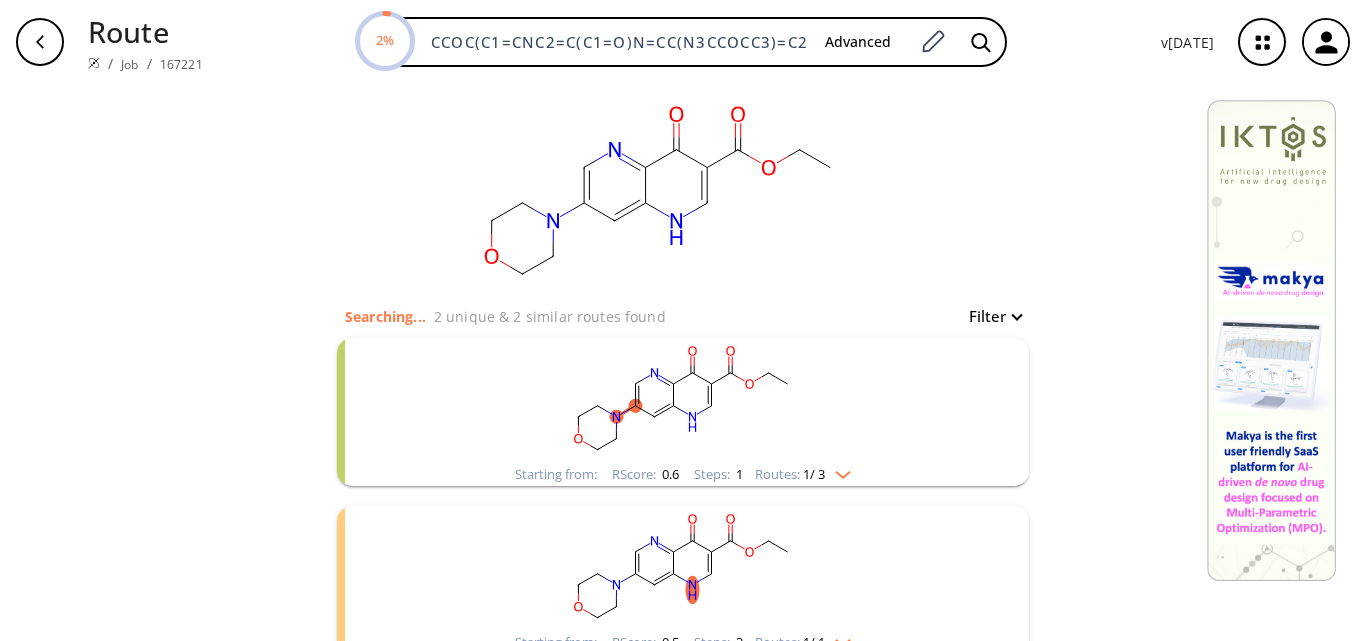 click on "Starting from: RScore :   0.6   Steps :   1   Routes:   1  / 3" at bounding box center [683, 474] 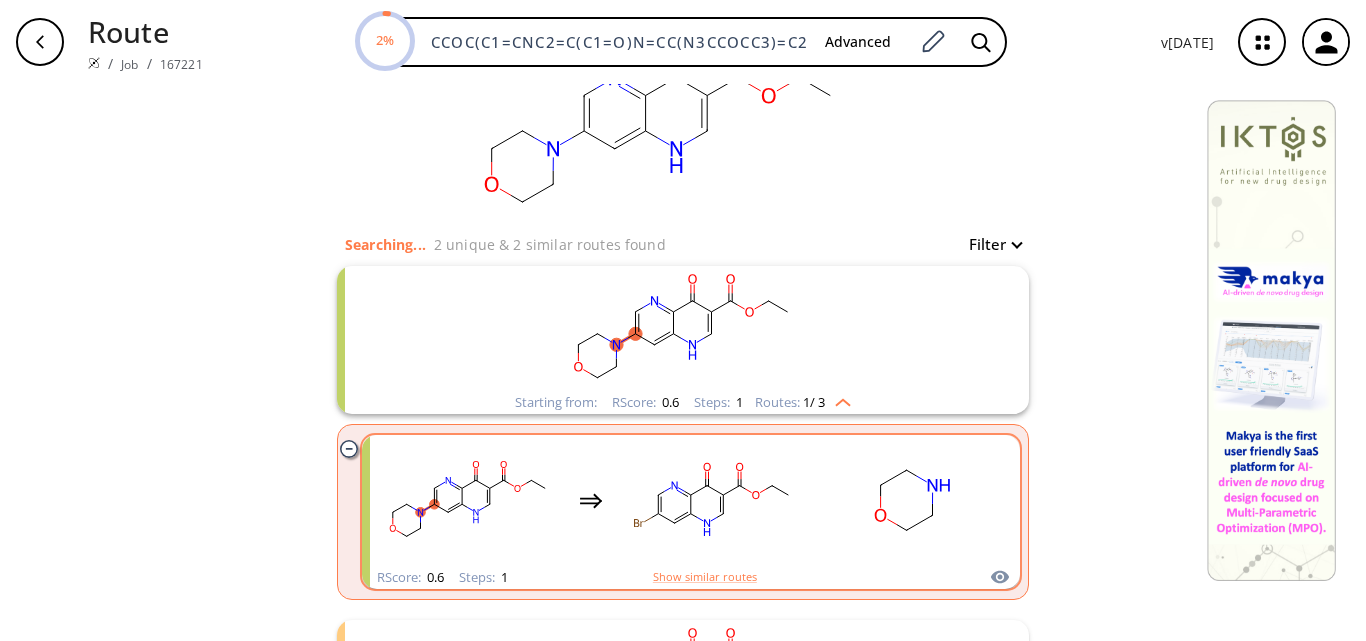 scroll, scrollTop: 100, scrollLeft: 0, axis: vertical 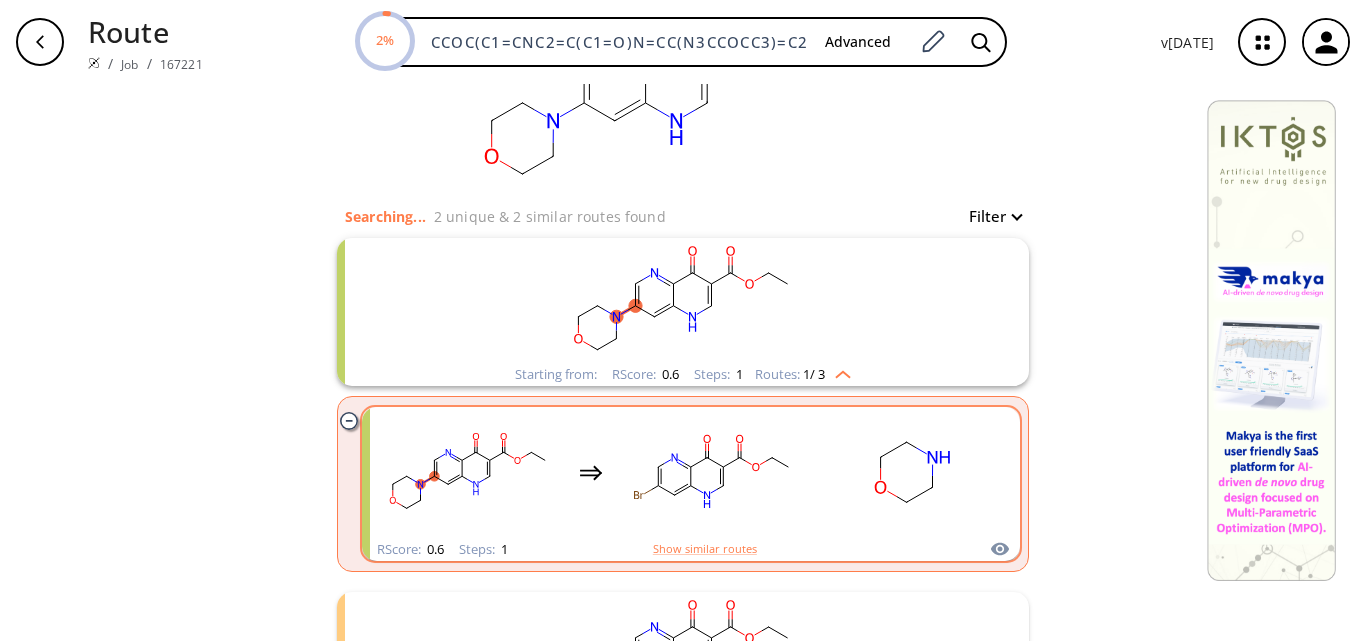 click 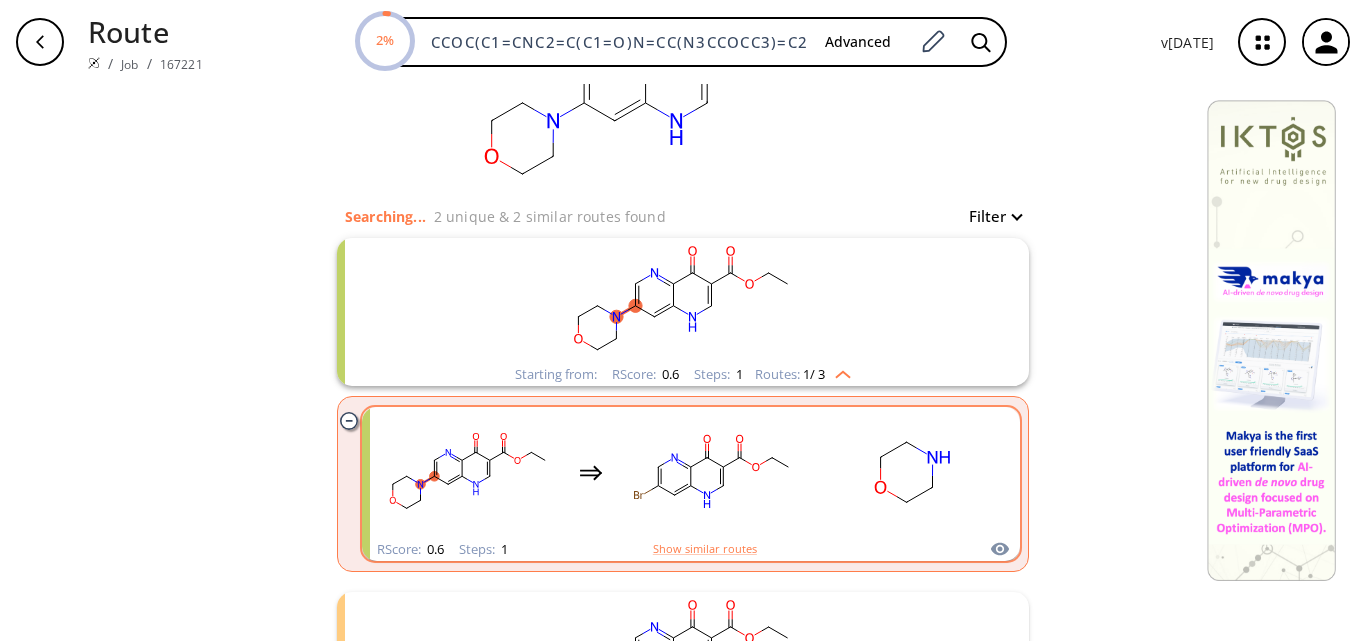 scroll, scrollTop: 0, scrollLeft: 0, axis: both 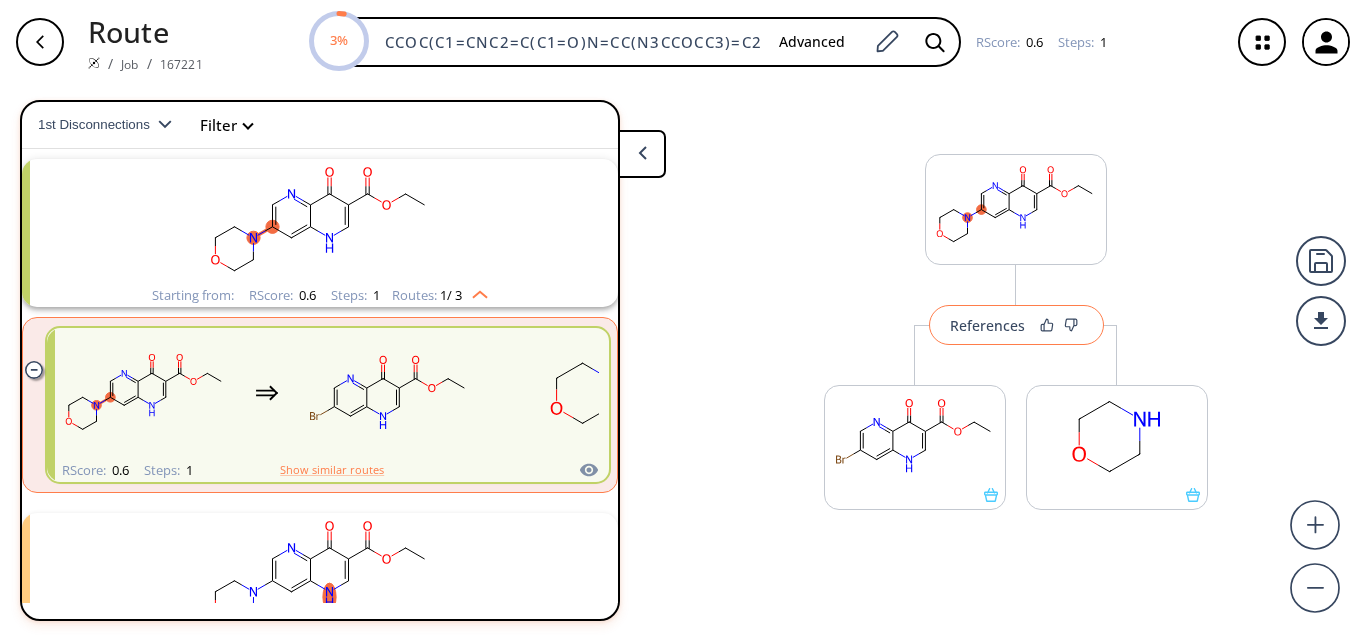click on "References" at bounding box center (1016, 325) 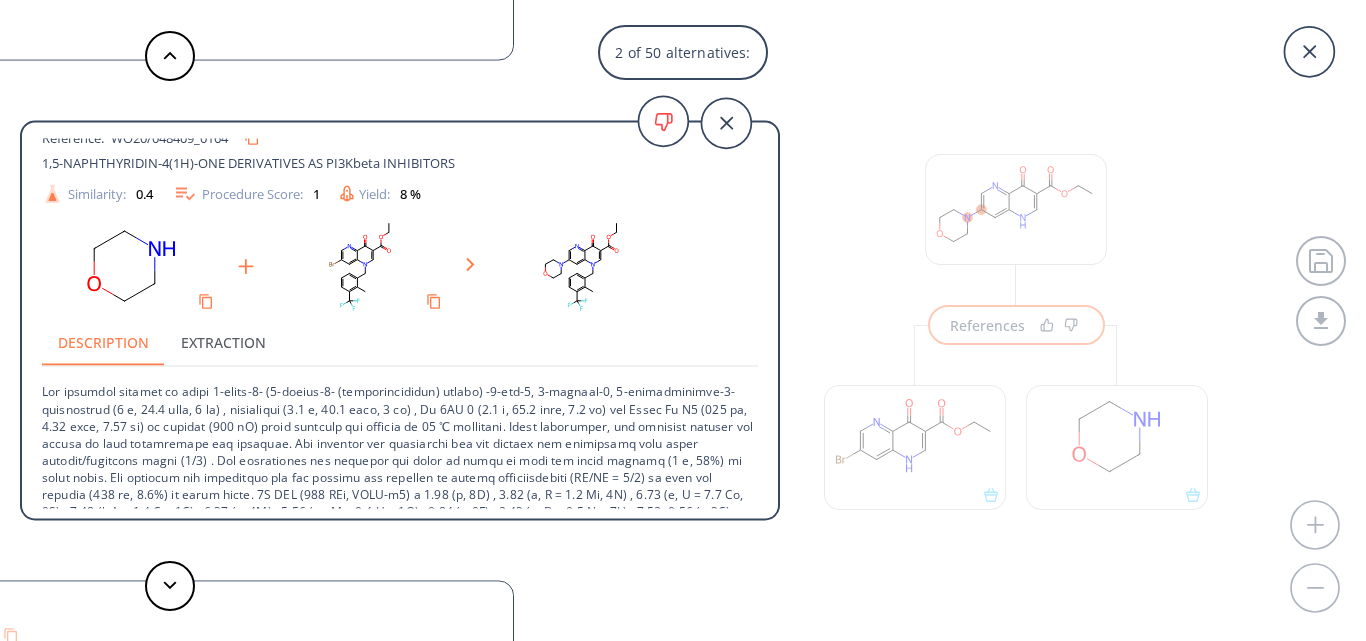 scroll, scrollTop: 48, scrollLeft: 0, axis: vertical 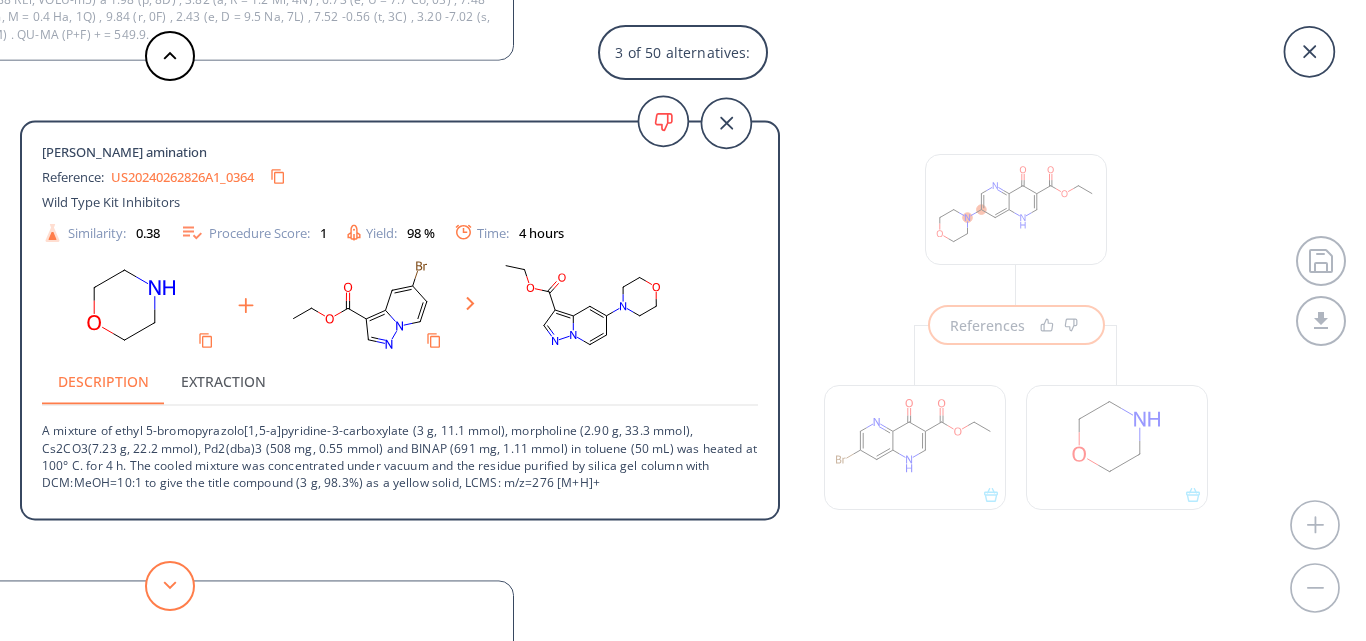 click at bounding box center (170, 586) 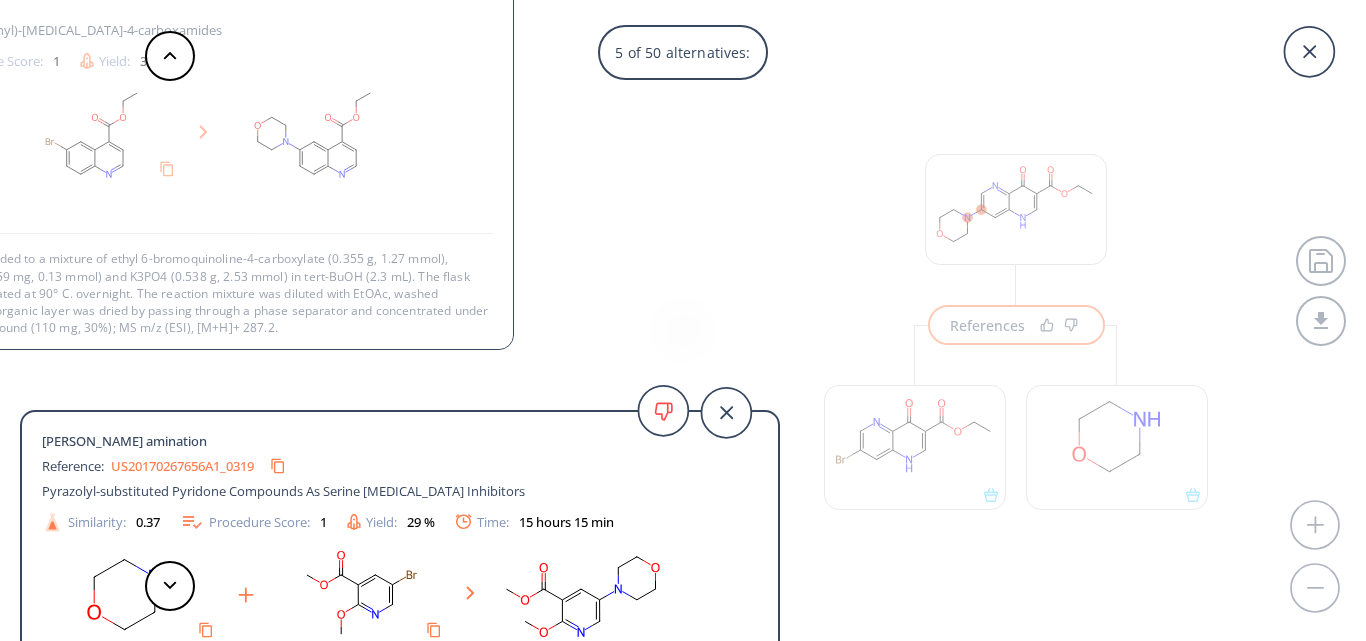 scroll, scrollTop: 3, scrollLeft: 0, axis: vertical 